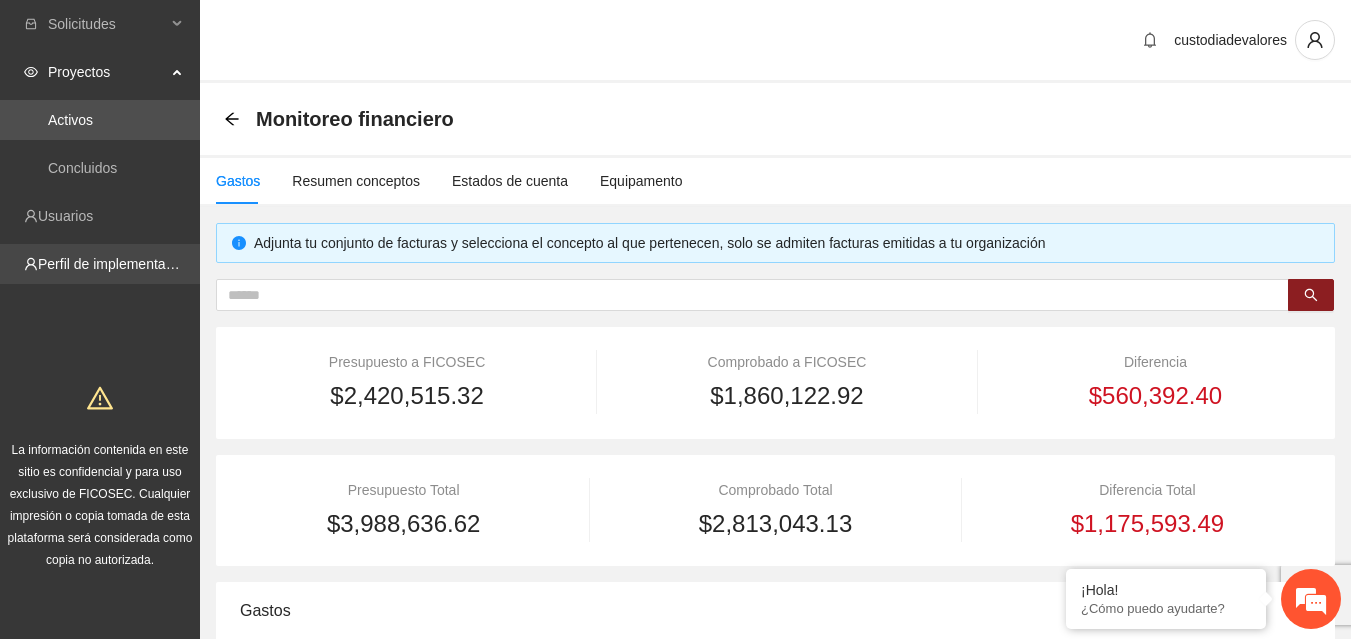 scroll, scrollTop: 0, scrollLeft: 0, axis: both 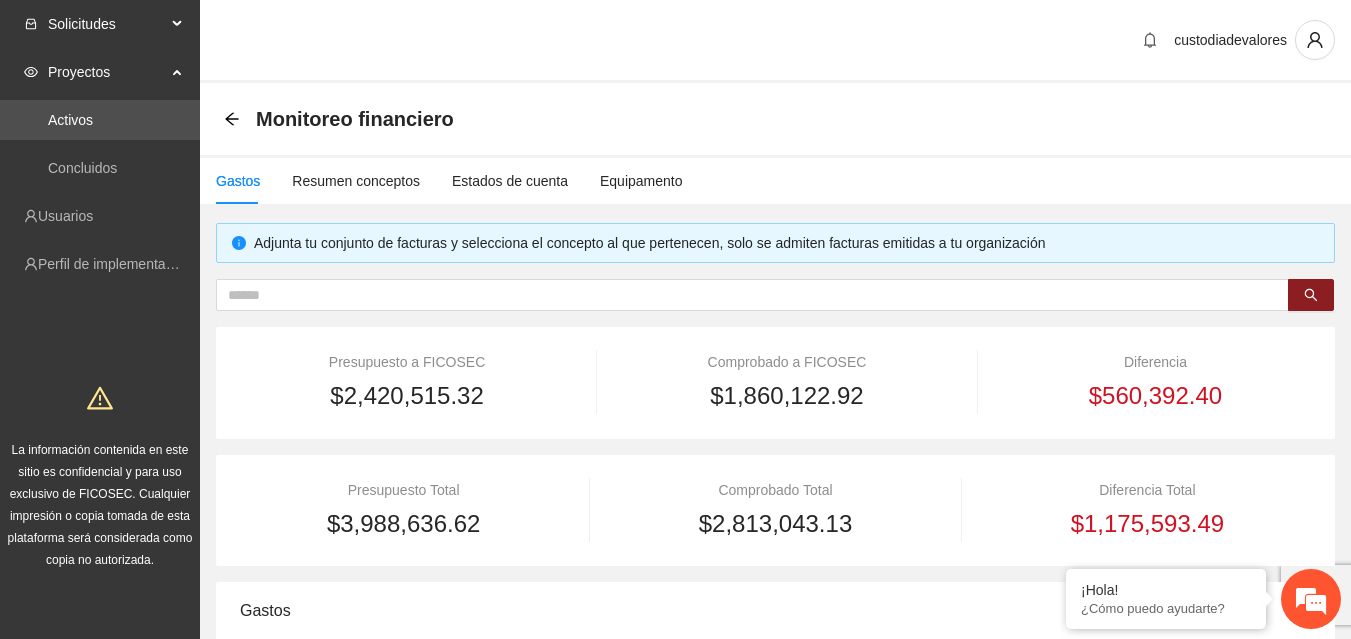 click on "Solicitudes" at bounding box center (107, 24) 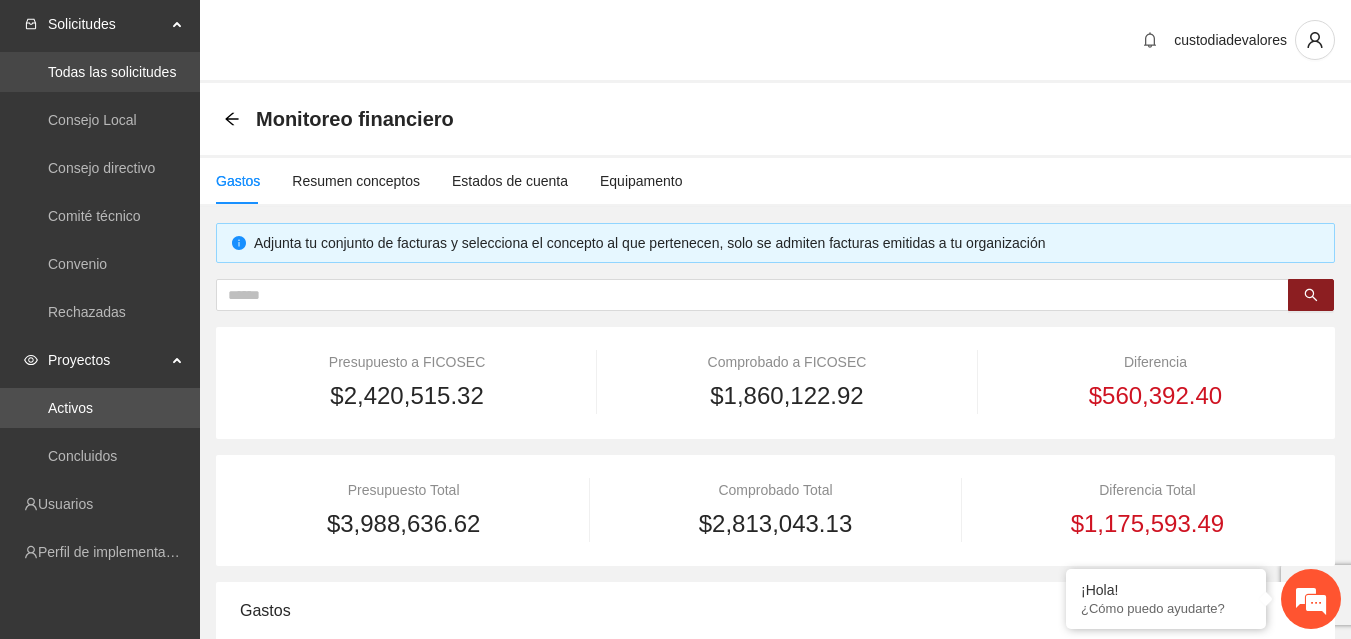 click on "Todas las solicitudes" at bounding box center (112, 72) 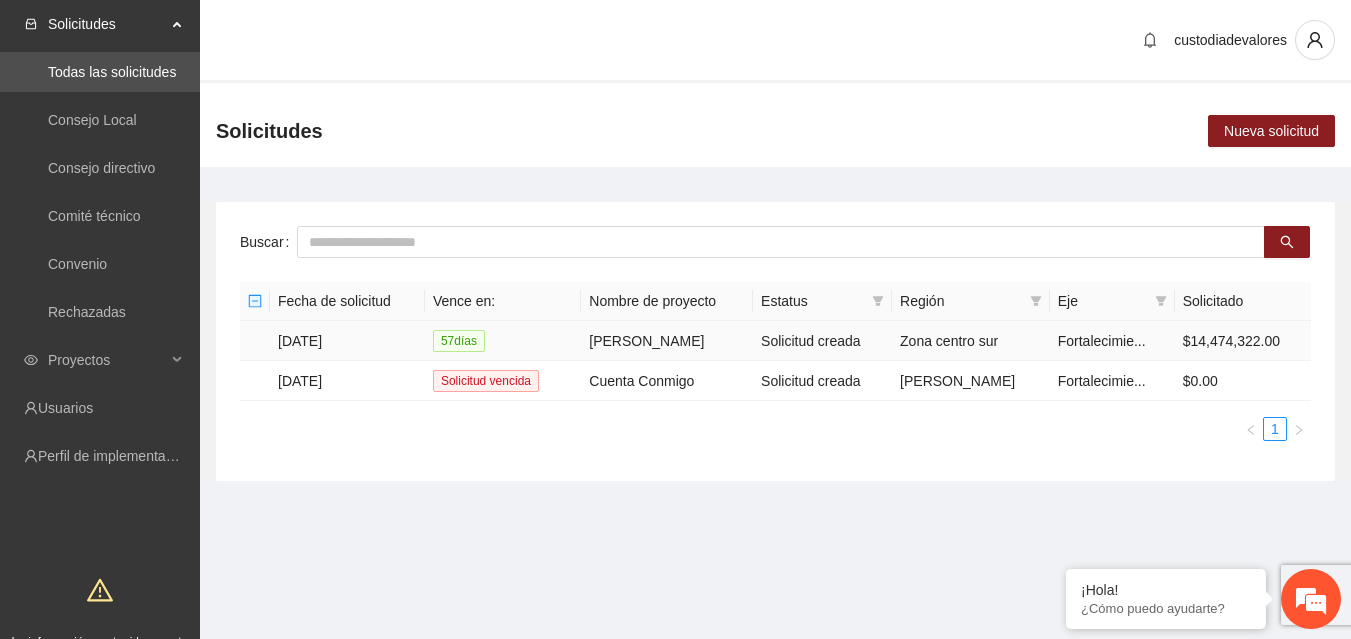 click on "[DATE]" at bounding box center [347, 341] 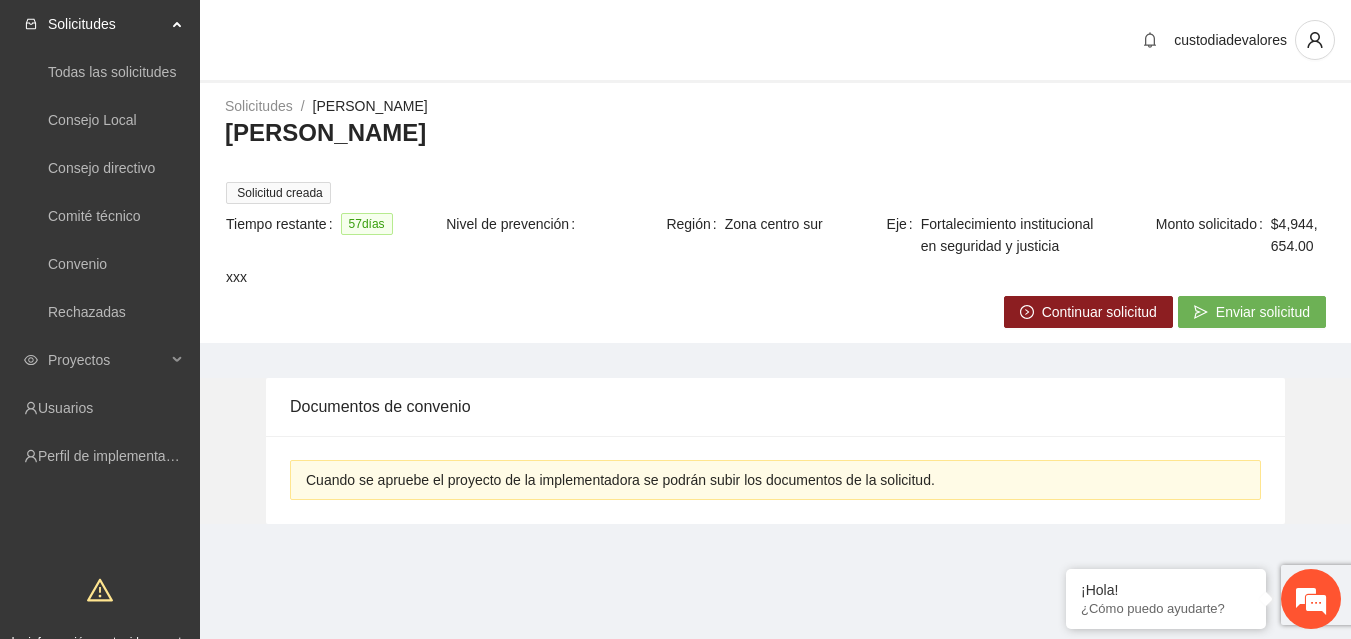 click on "Continuar solicitud" at bounding box center (1099, 312) 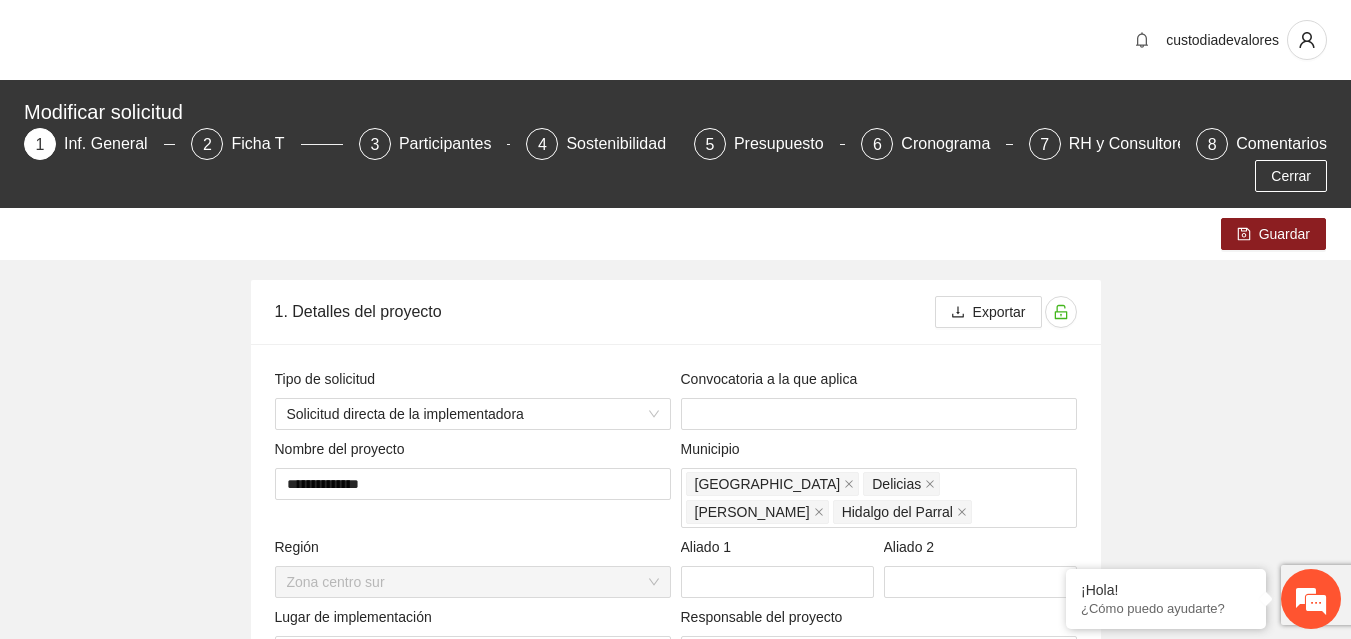 type 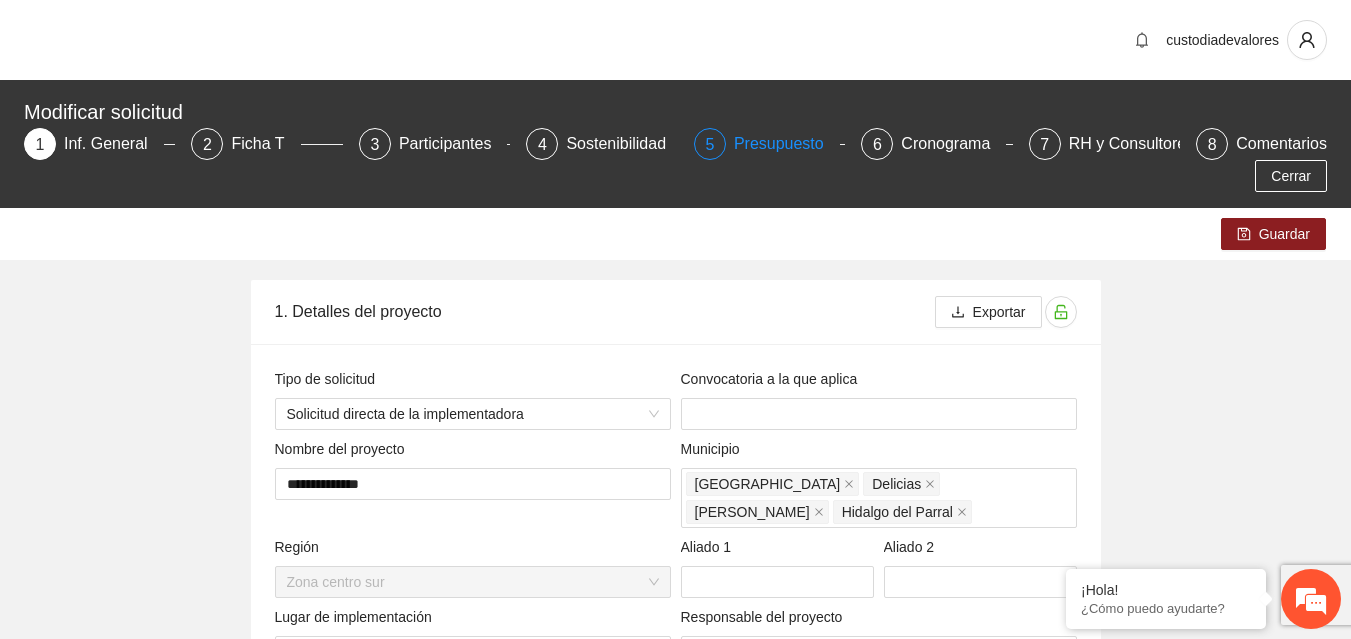 click on "Presupuesto" at bounding box center (787, 144) 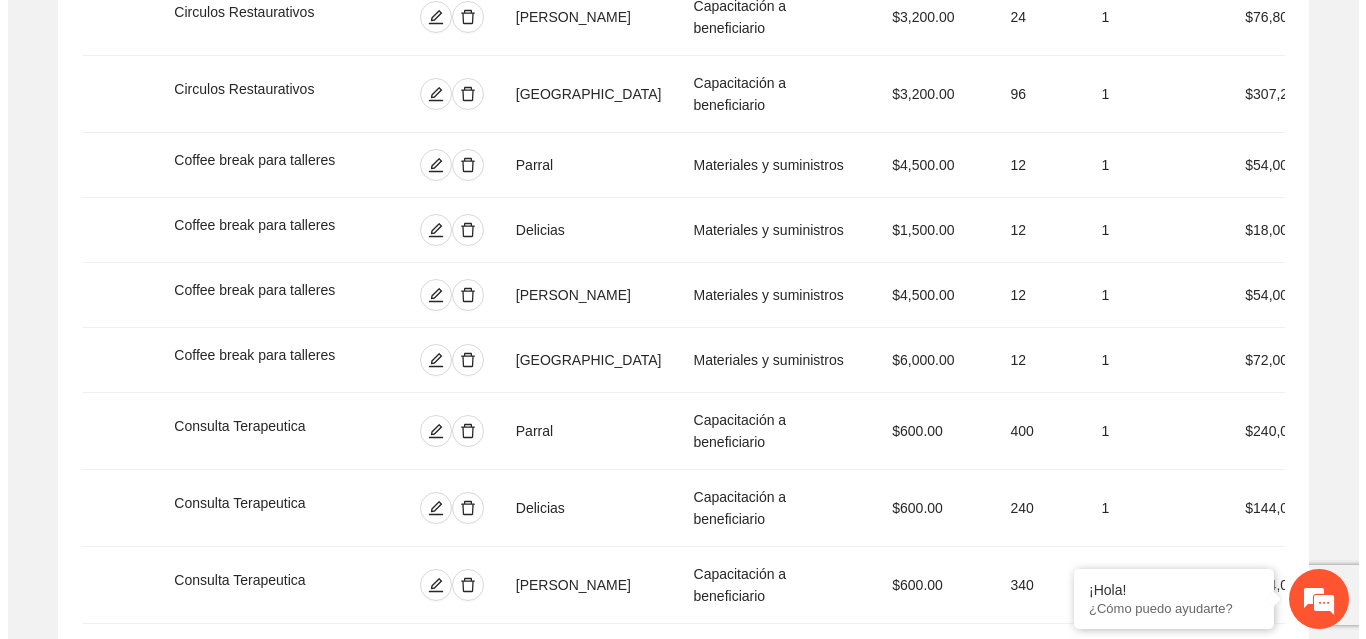 scroll, scrollTop: 1438, scrollLeft: 0, axis: vertical 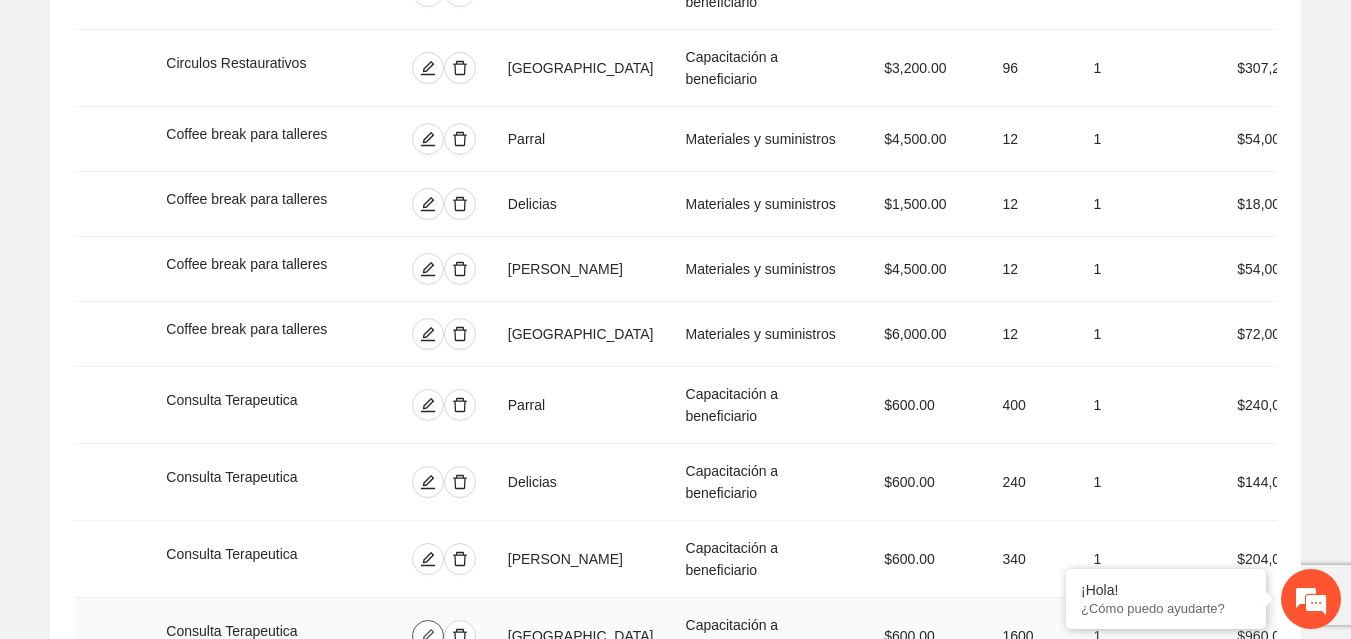 click 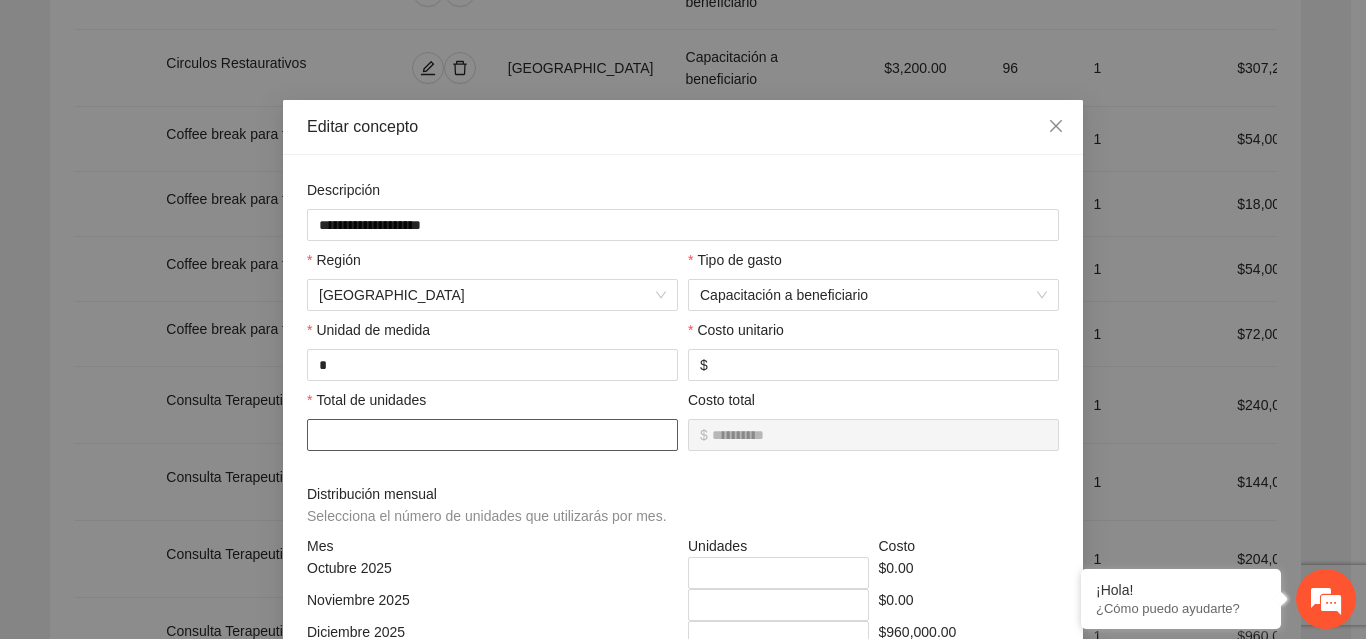 click on "****" at bounding box center [492, 435] 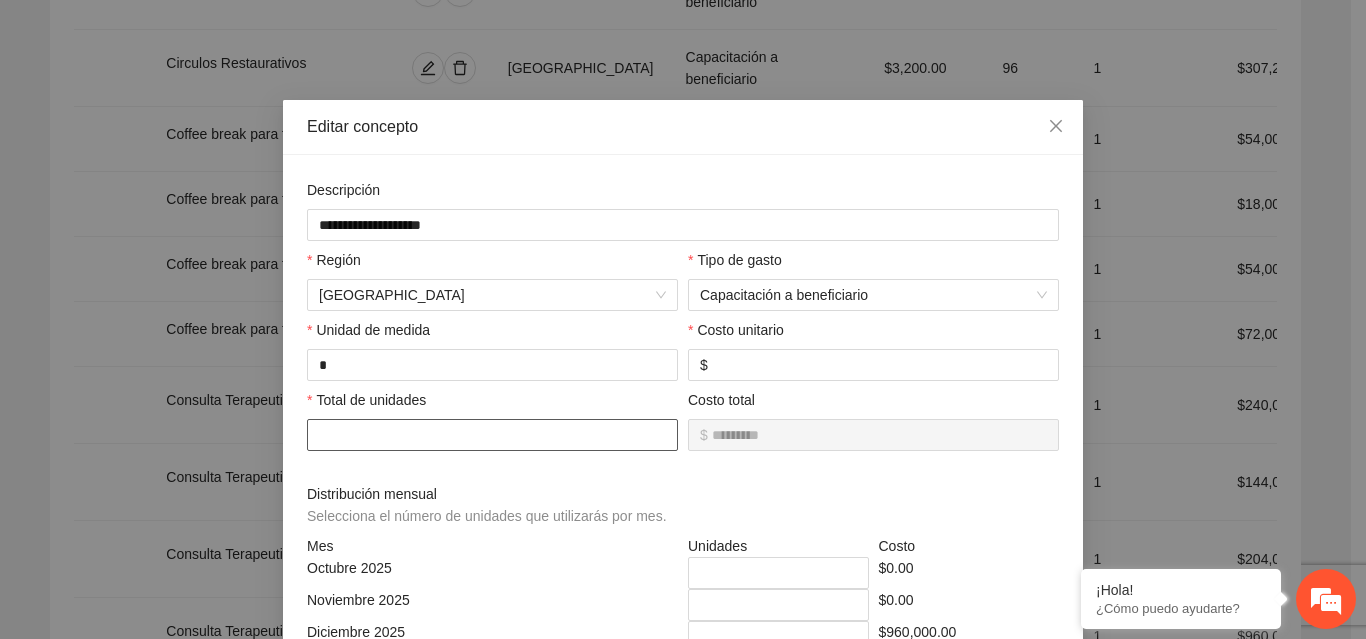 type on "**" 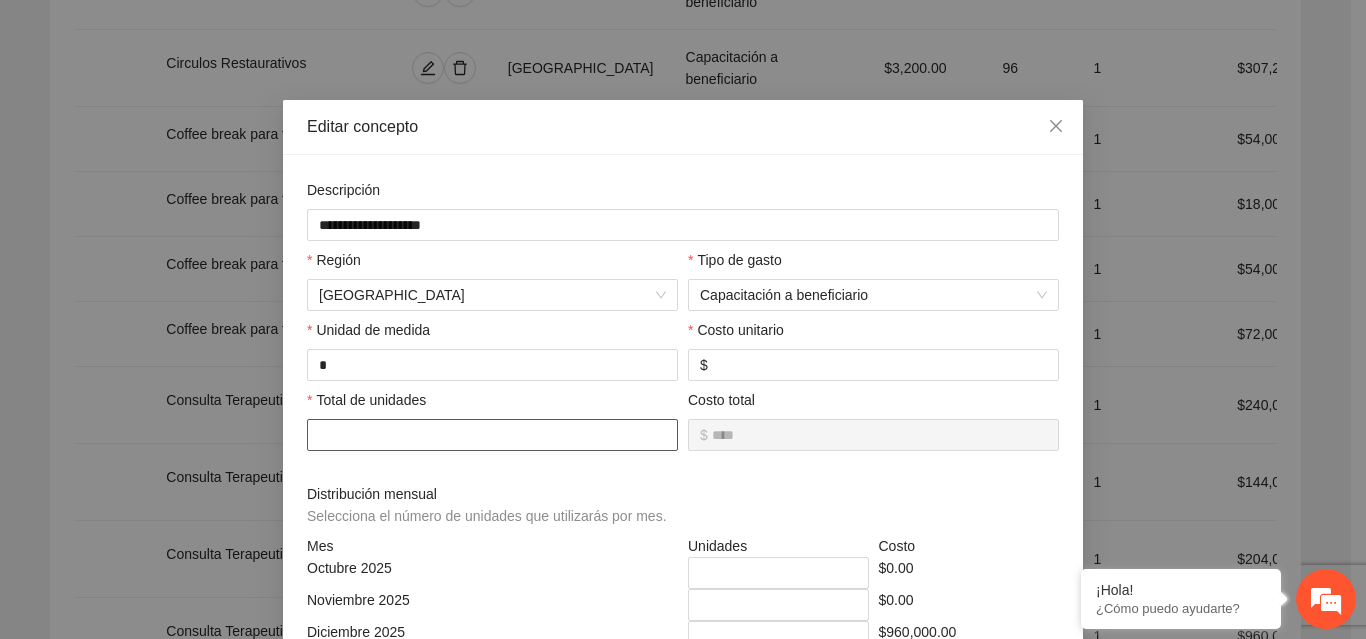 type on "***" 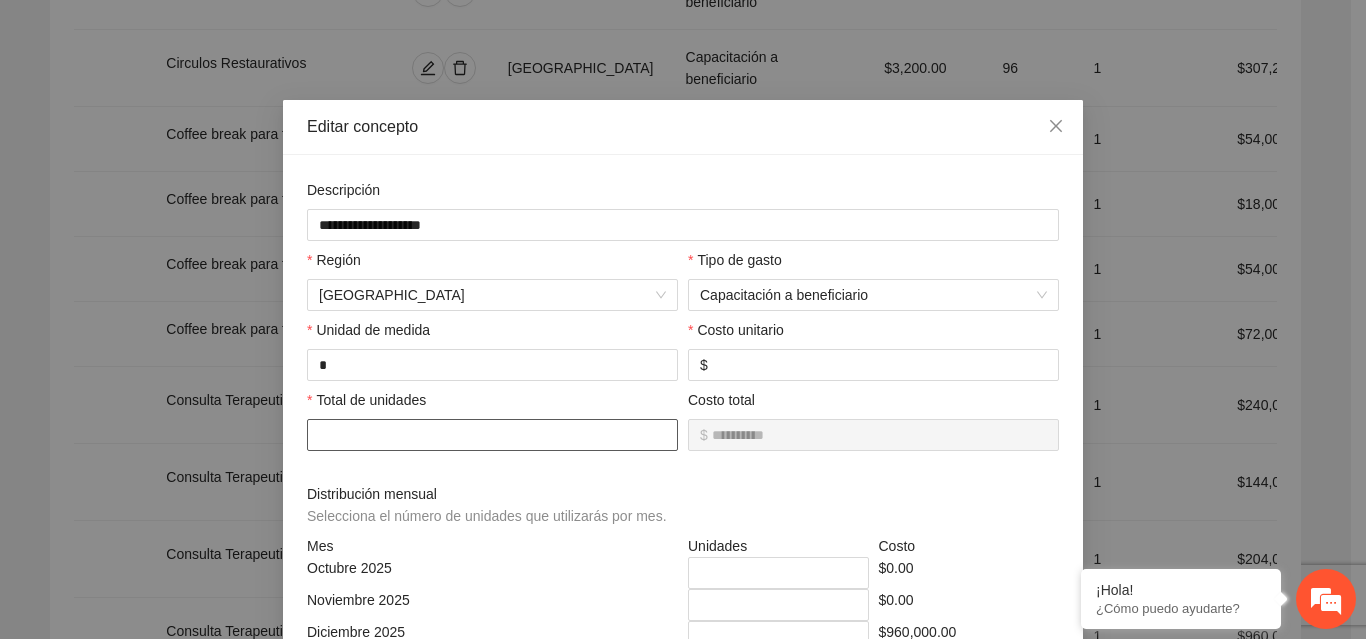type on "****" 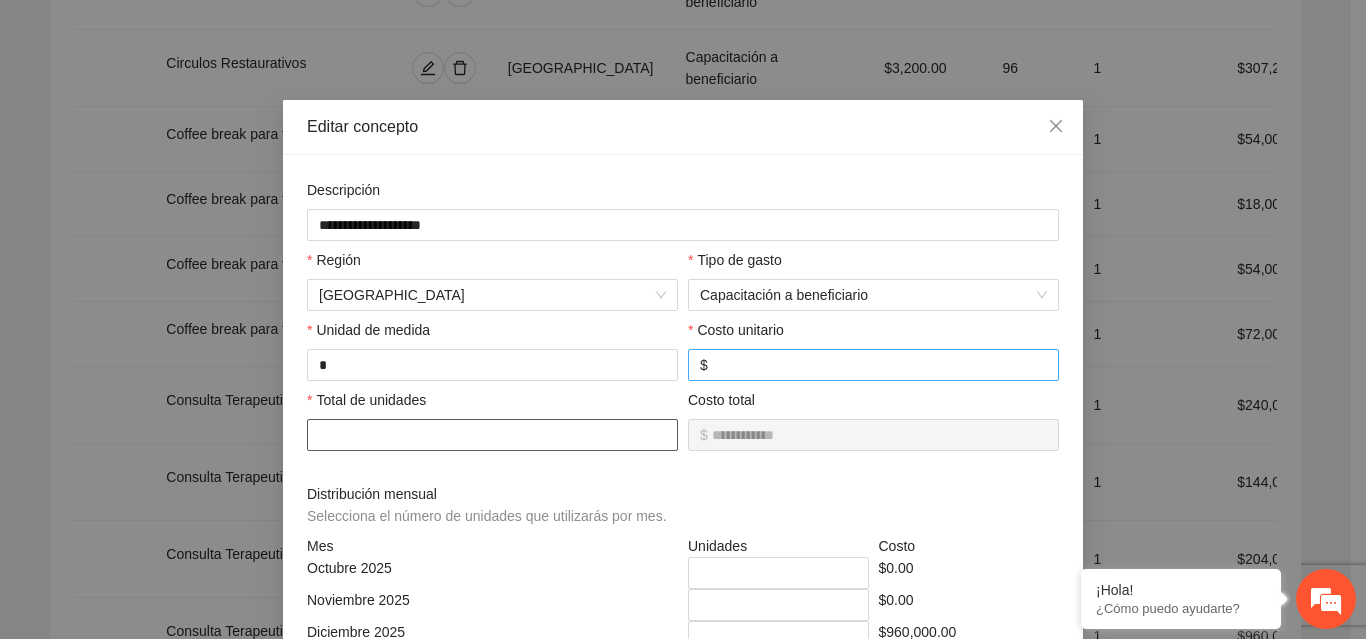 type on "****" 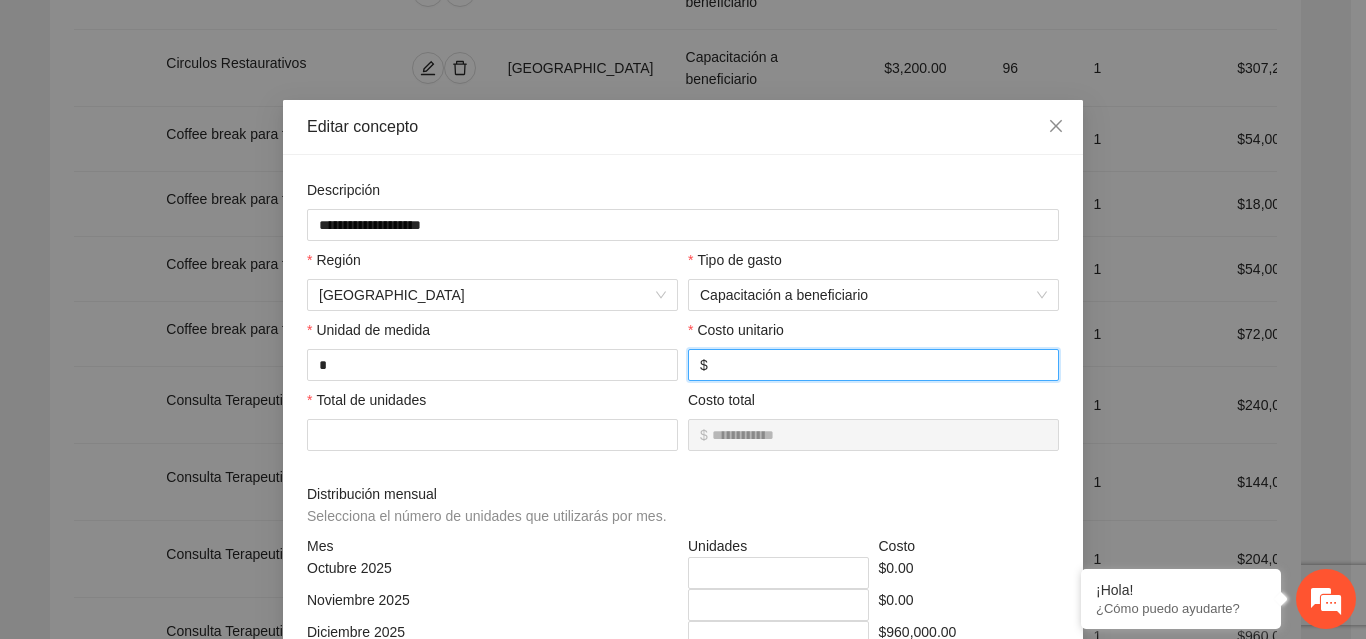 drag, startPoint x: 732, startPoint y: 364, endPoint x: 701, endPoint y: 364, distance: 31 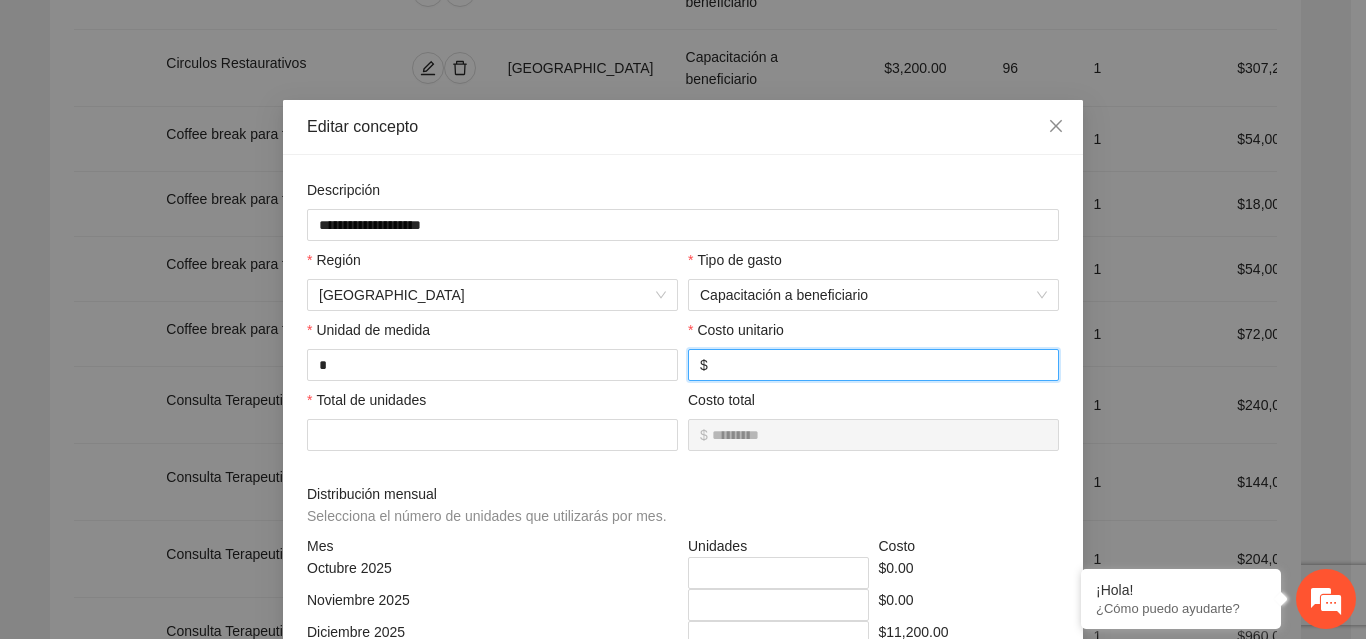 type on "**" 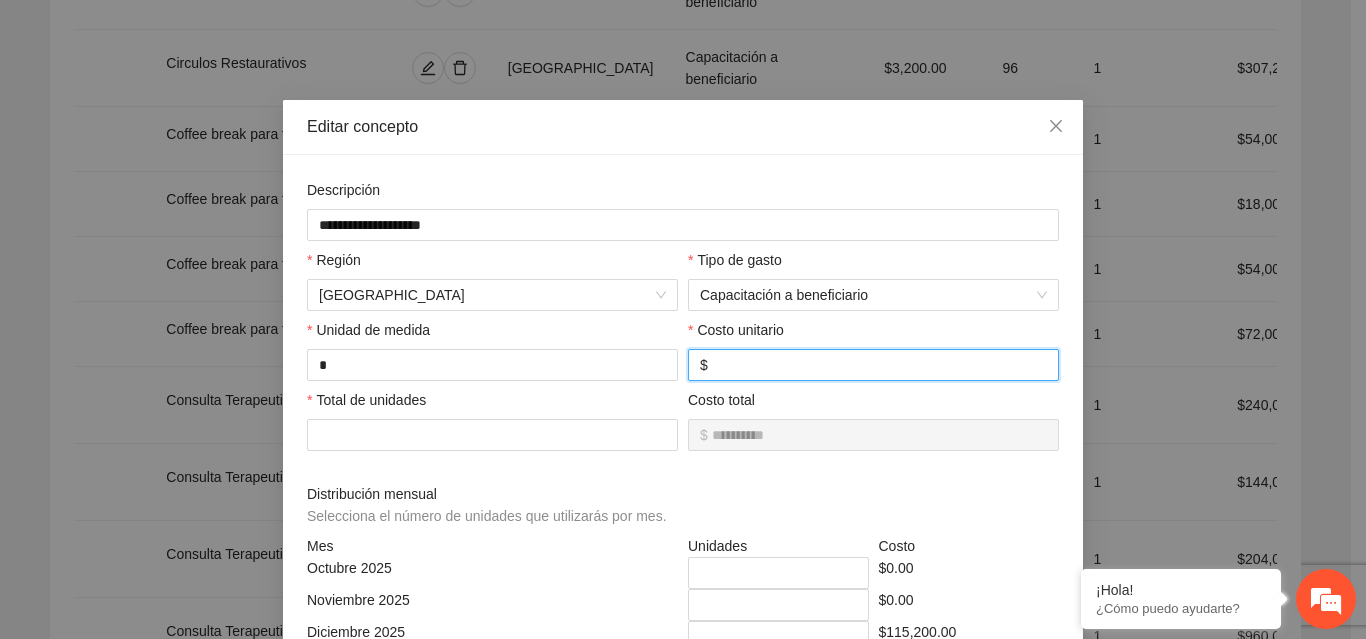 type on "***" 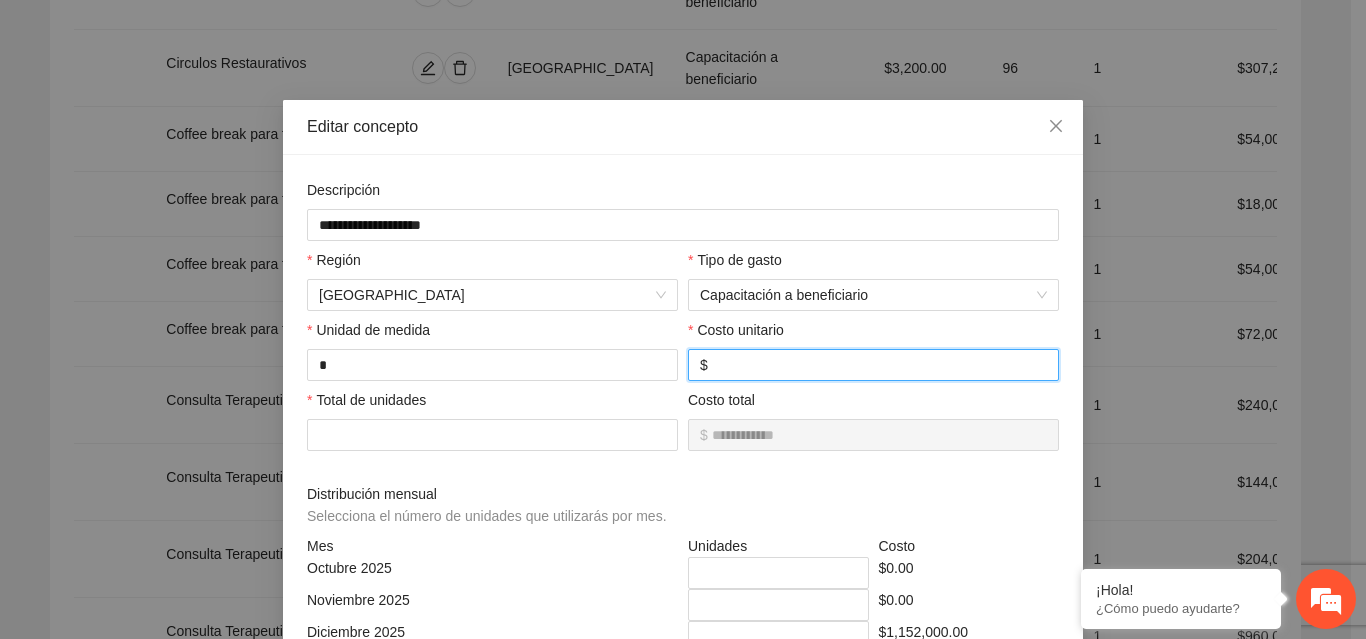 type on "***" 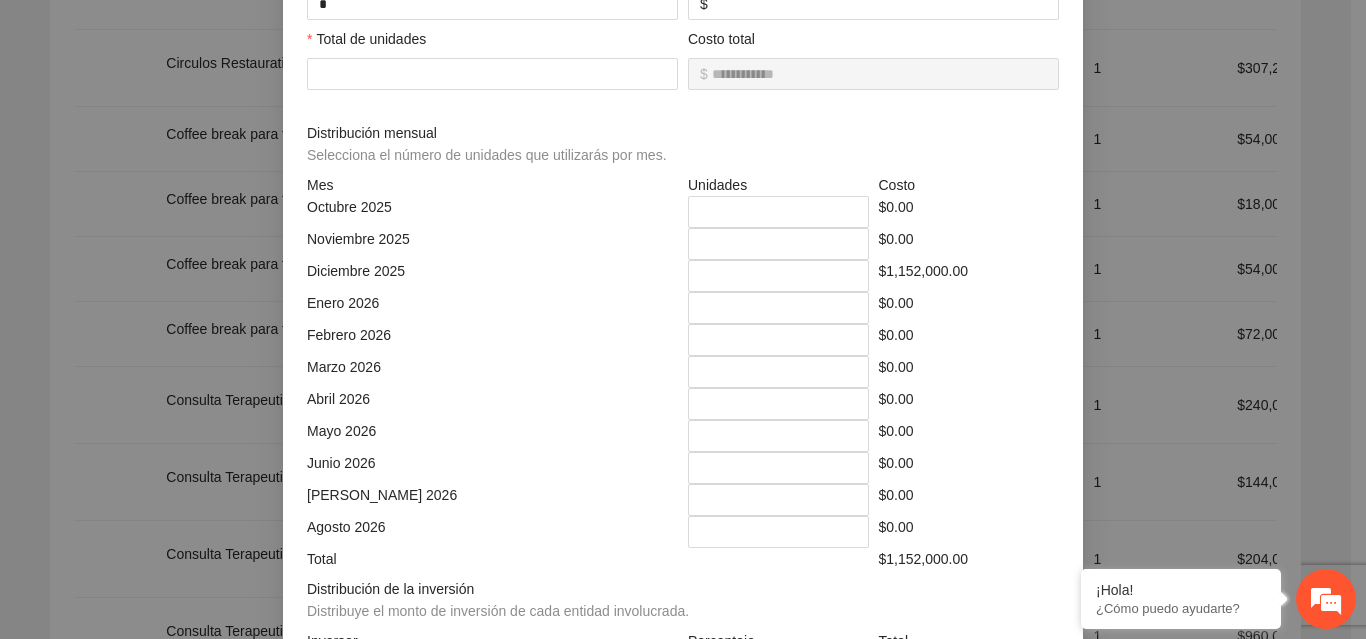 scroll, scrollTop: 539, scrollLeft: 0, axis: vertical 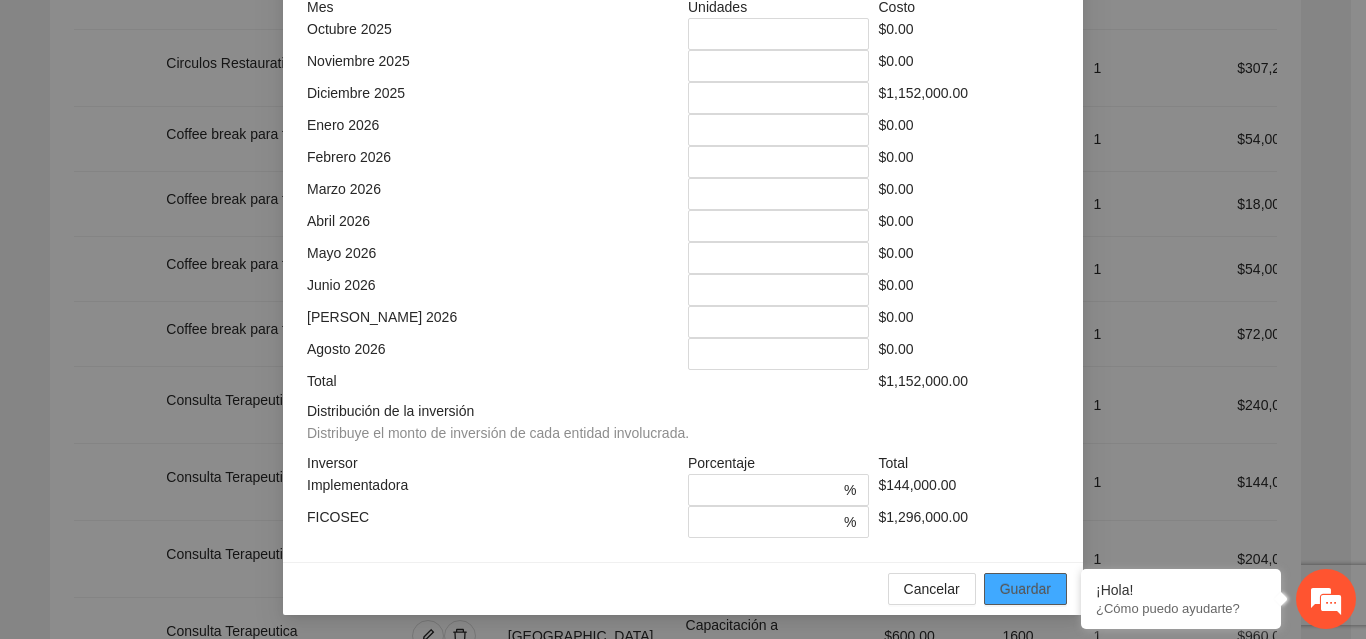 click on "Guardar" at bounding box center (1025, 589) 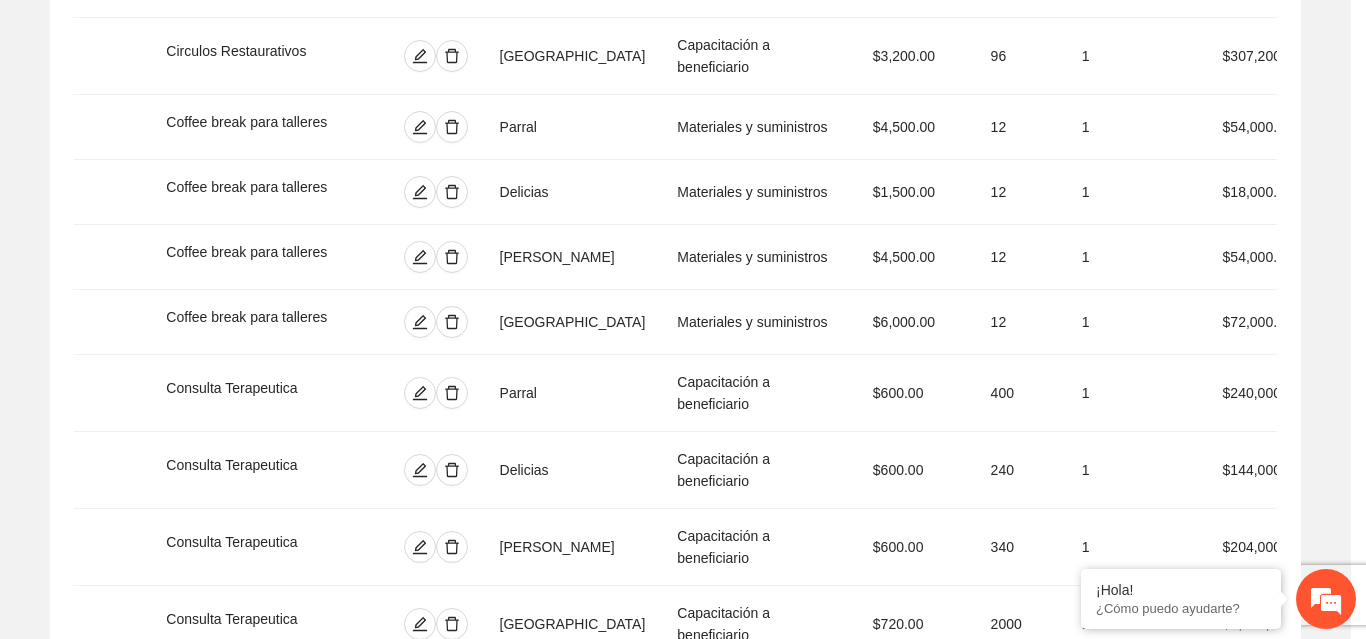 scroll, scrollTop: 439, scrollLeft: 0, axis: vertical 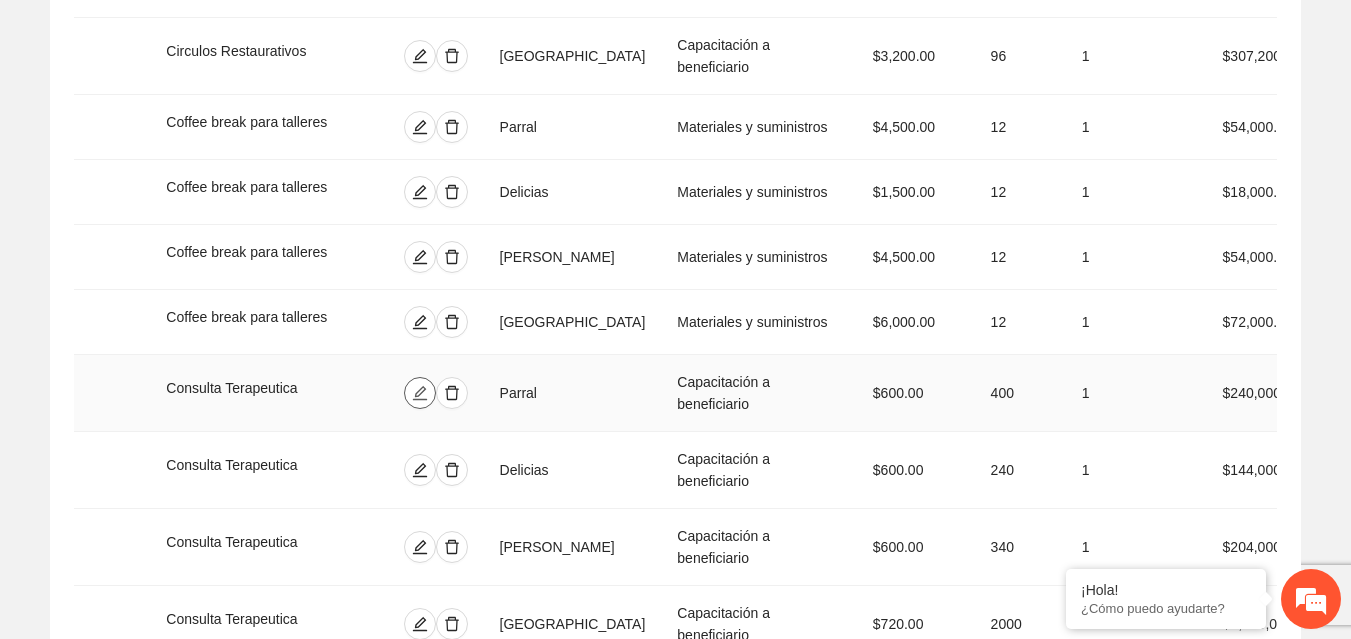 click 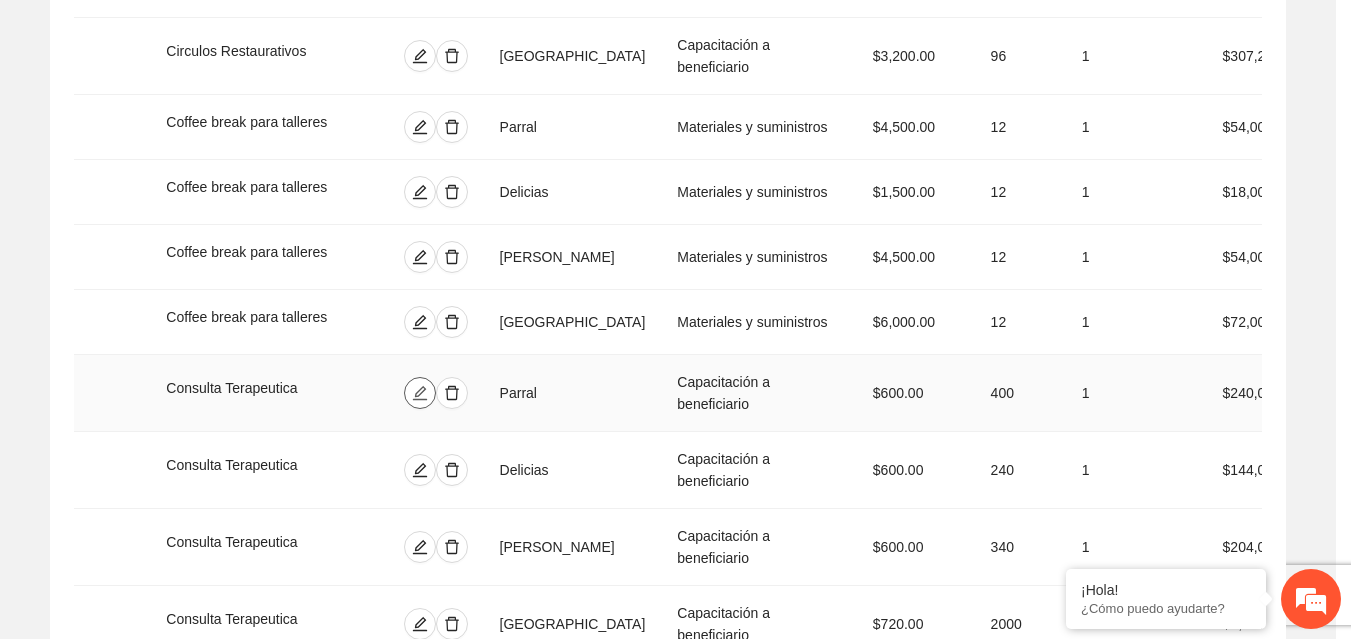 type on "**********" 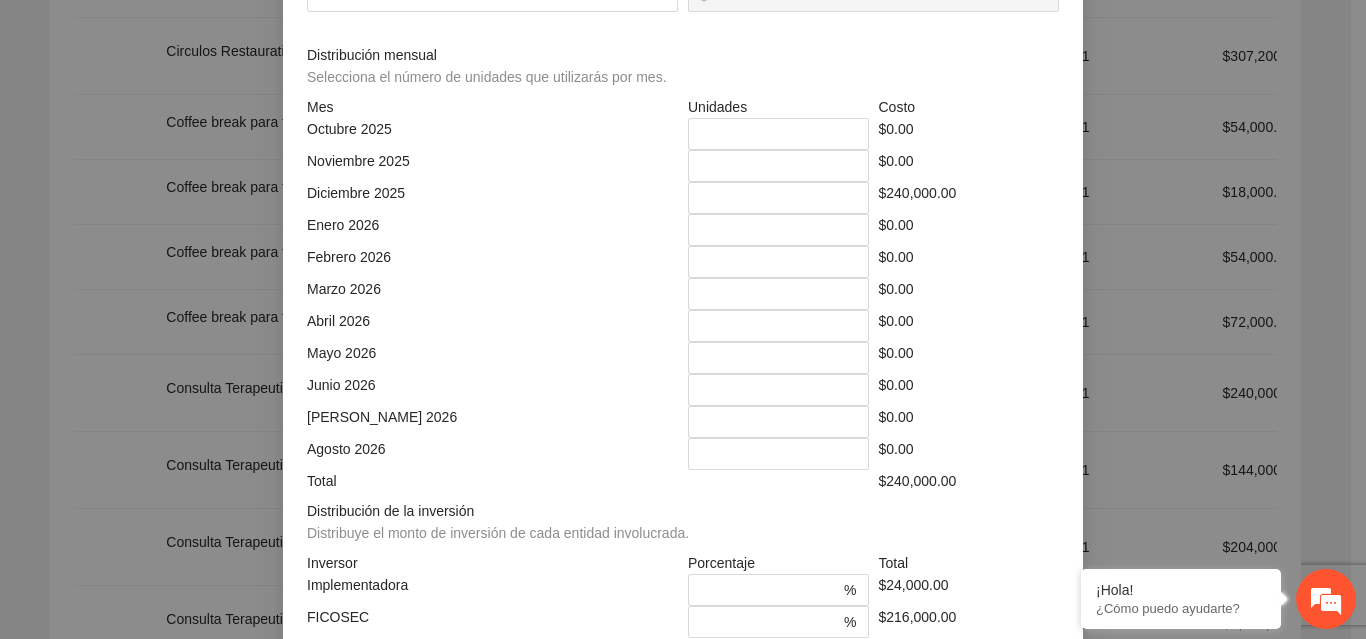 drag, startPoint x: 732, startPoint y: 362, endPoint x: 675, endPoint y: 365, distance: 57.07889 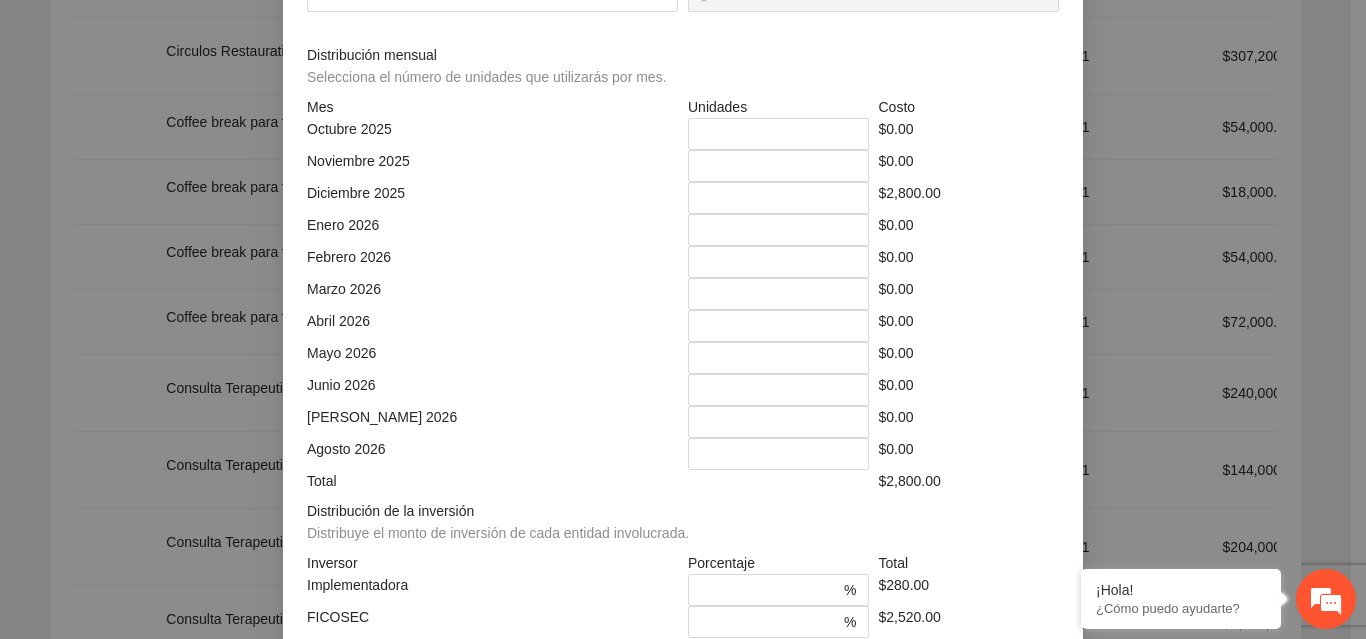 type on "*********" 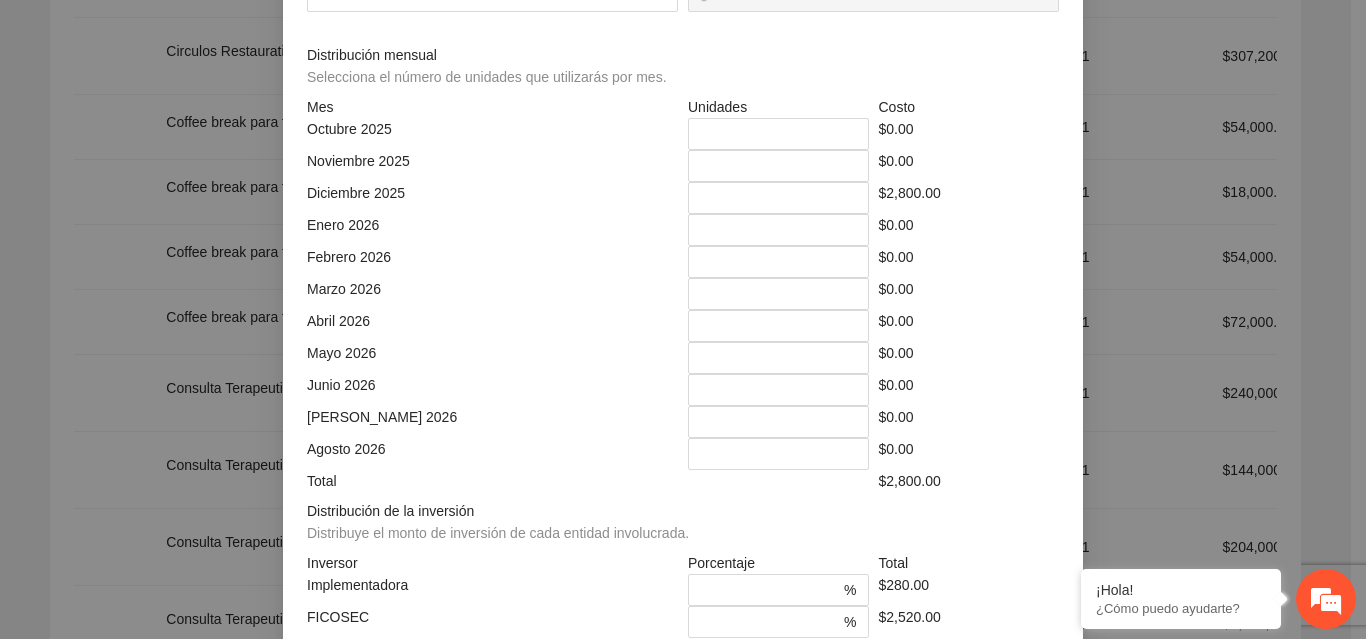type on "**********" 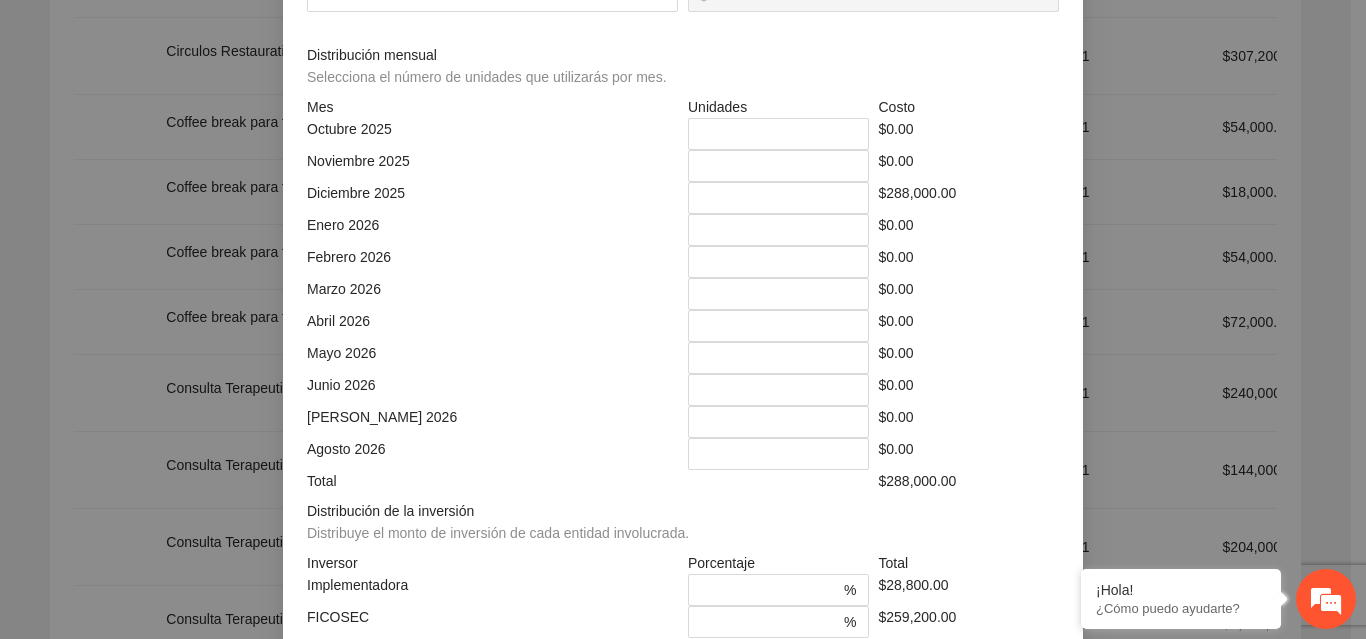 type on "***" 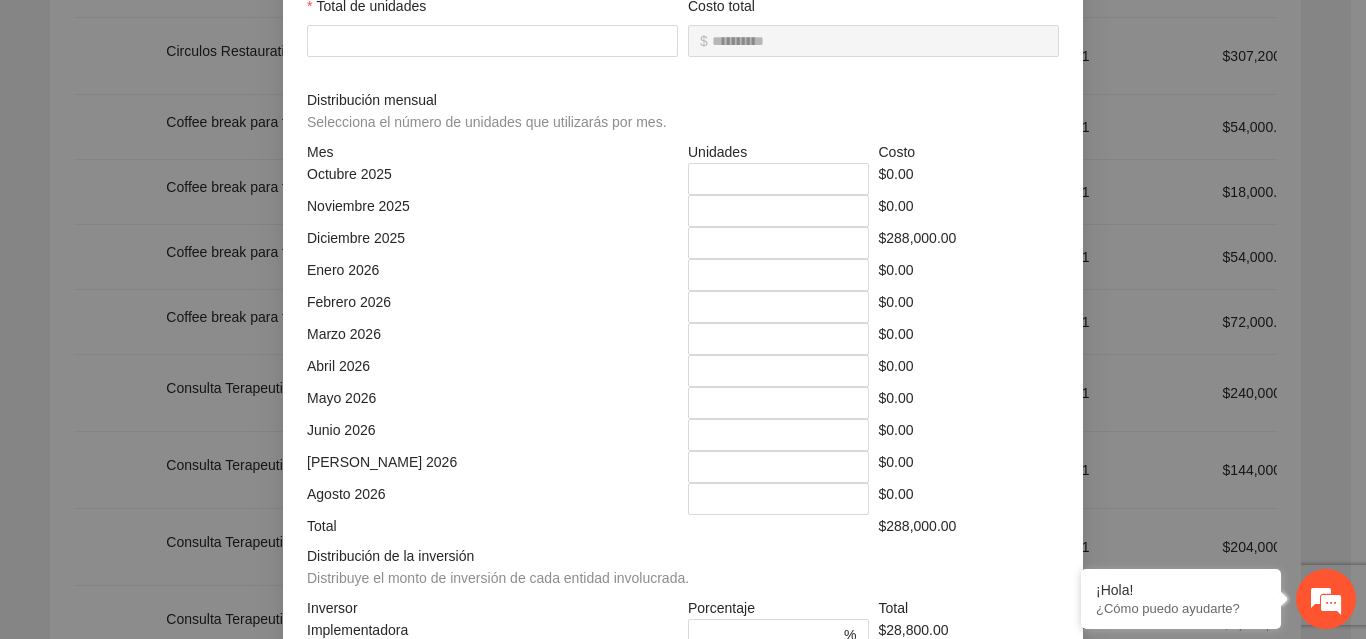 scroll, scrollTop: 539, scrollLeft: 0, axis: vertical 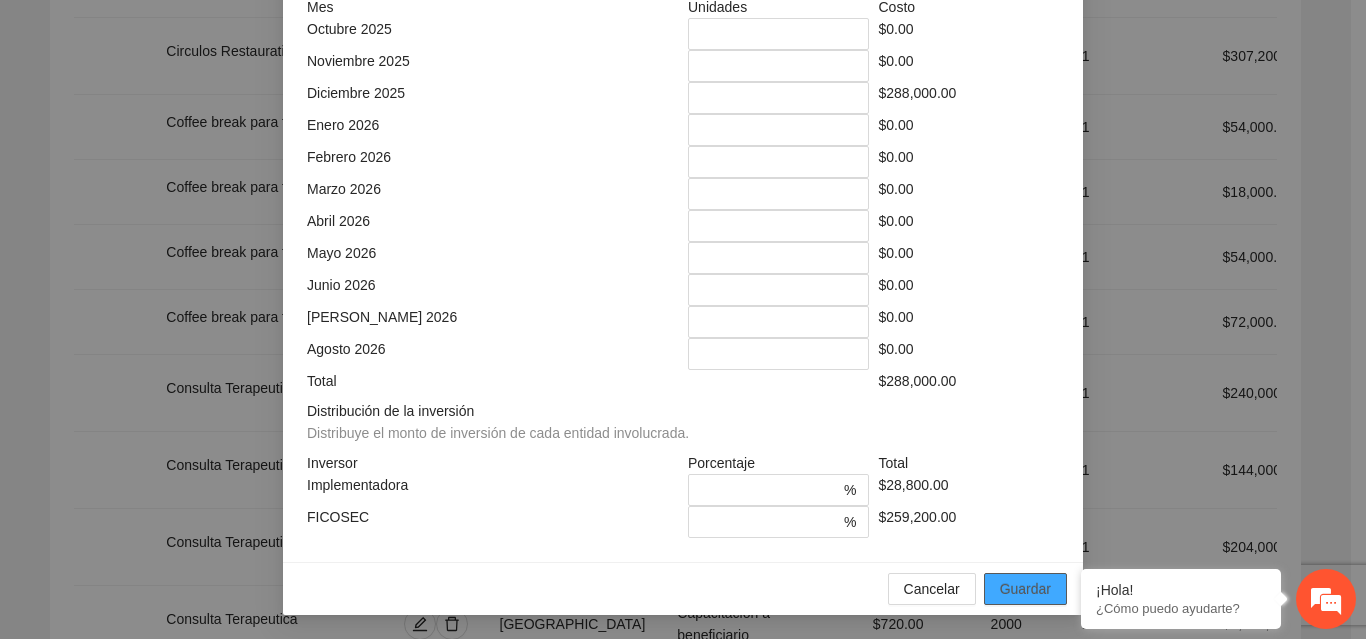 click on "Guardar" at bounding box center [1025, 589] 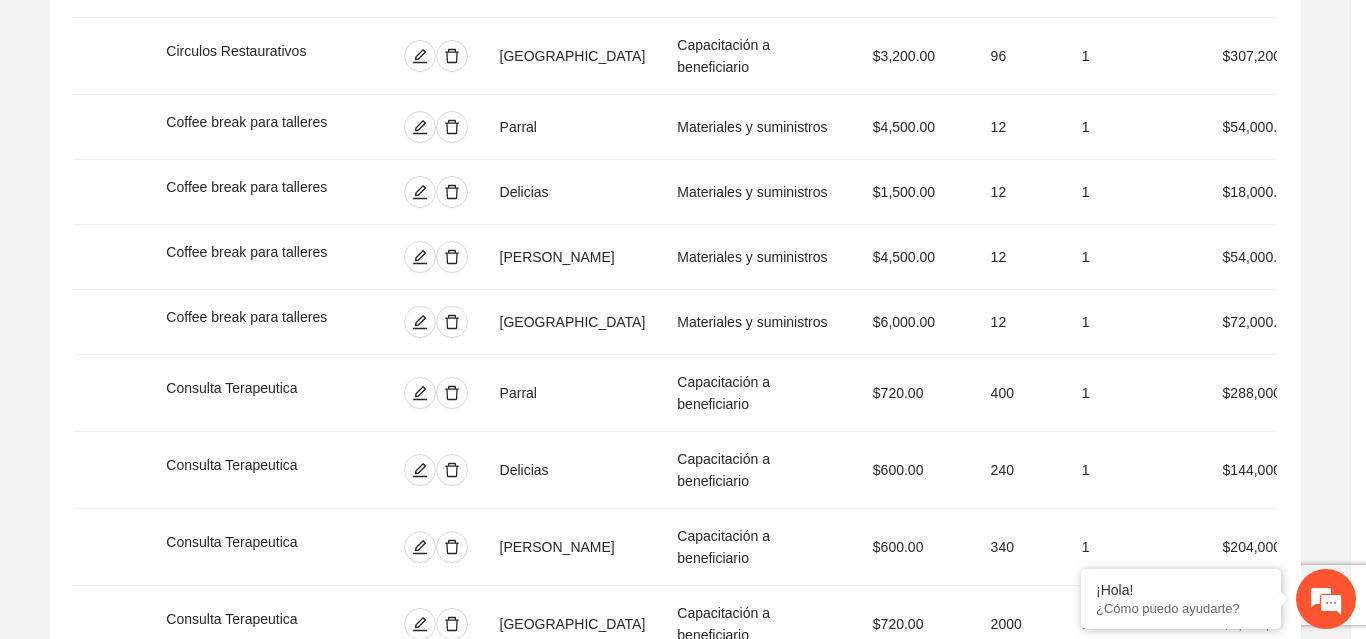 scroll, scrollTop: 439, scrollLeft: 0, axis: vertical 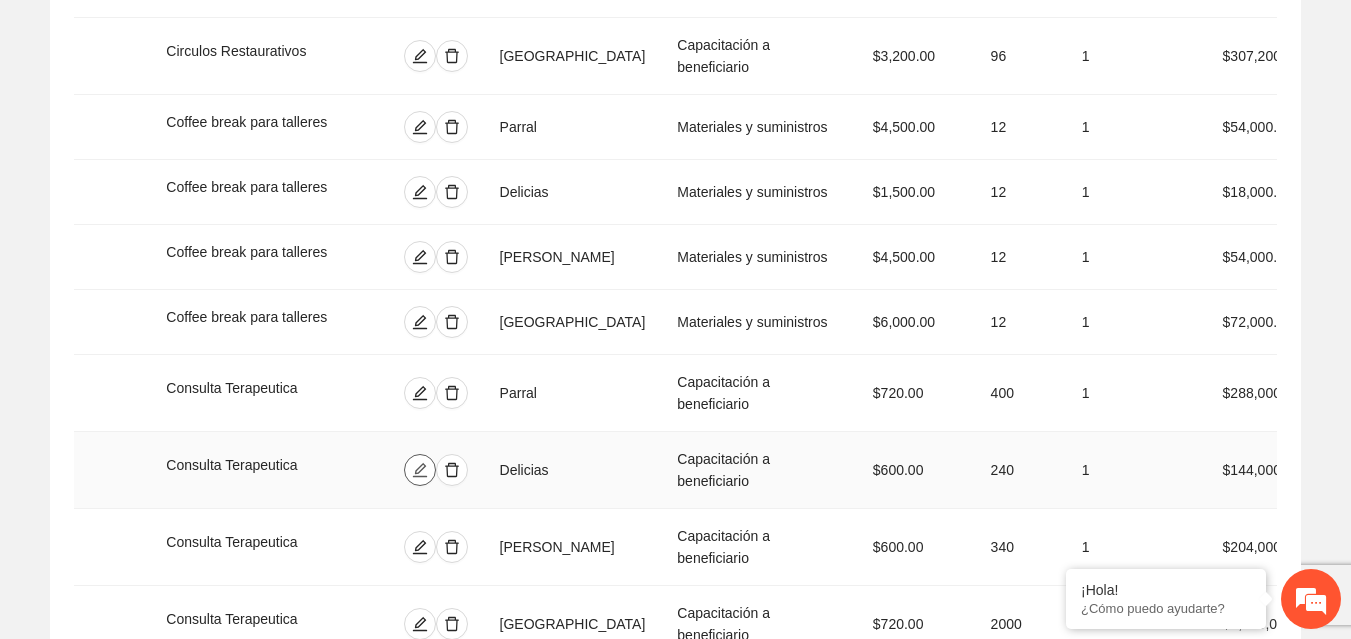 click 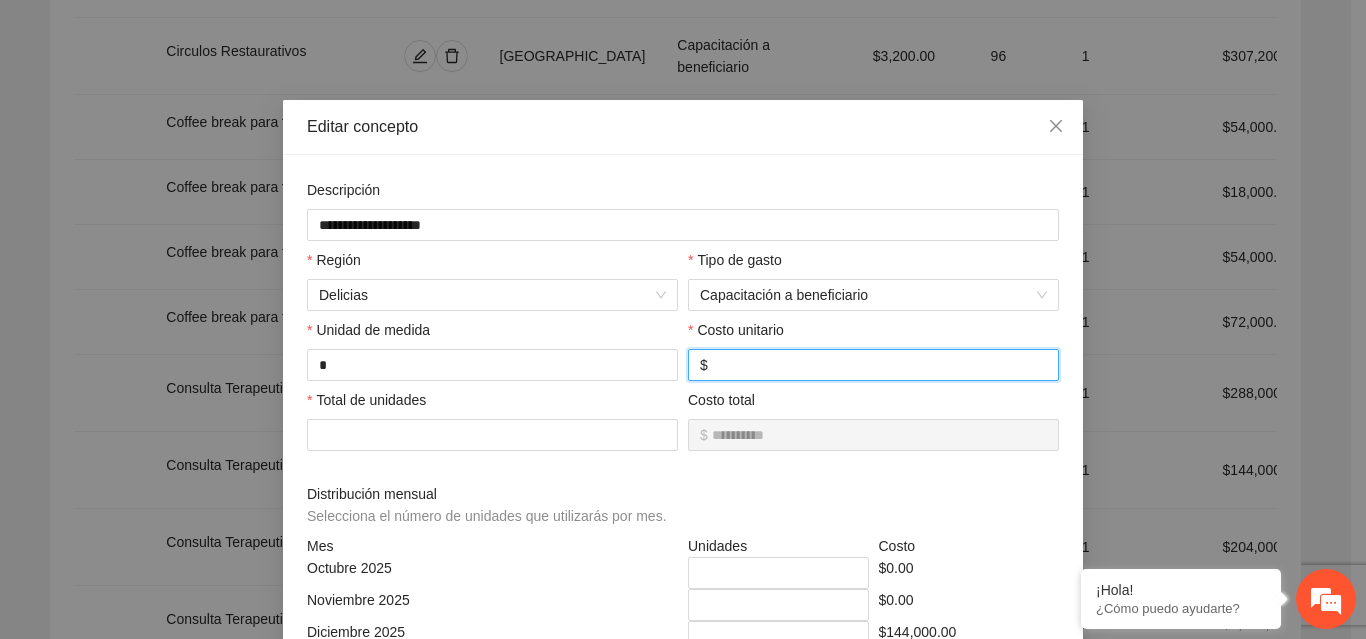 drag, startPoint x: 742, startPoint y: 358, endPoint x: 686, endPoint y: 358, distance: 56 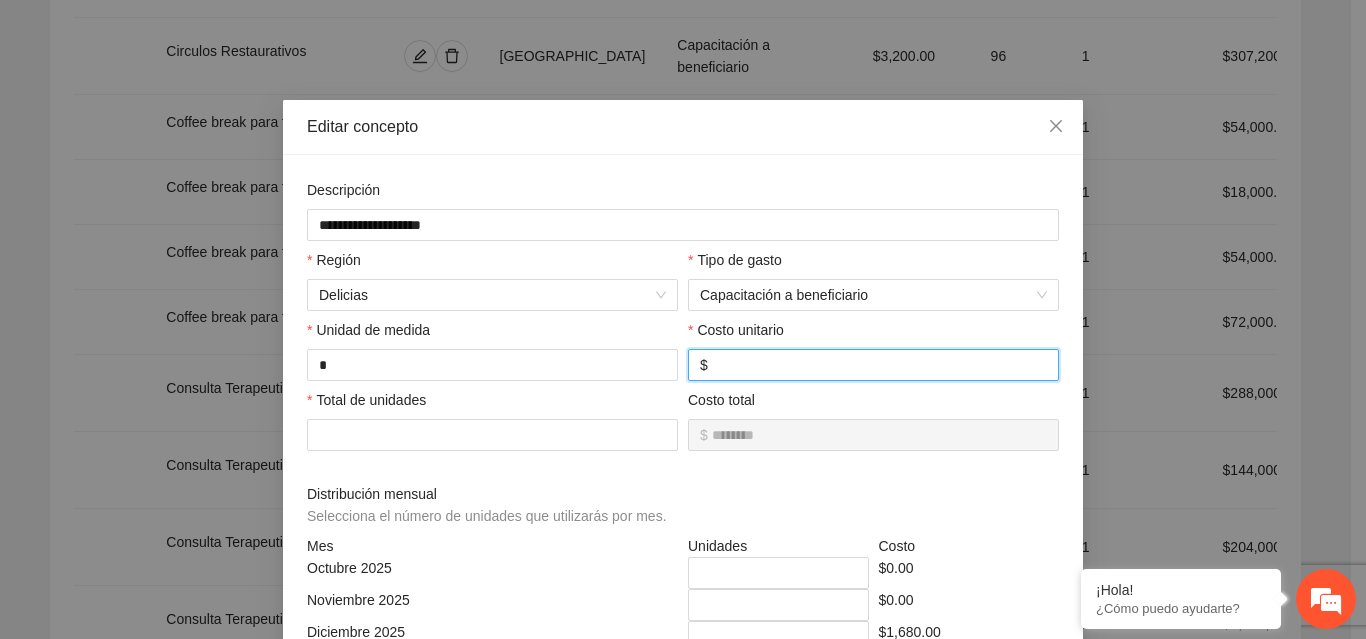 type on "*********" 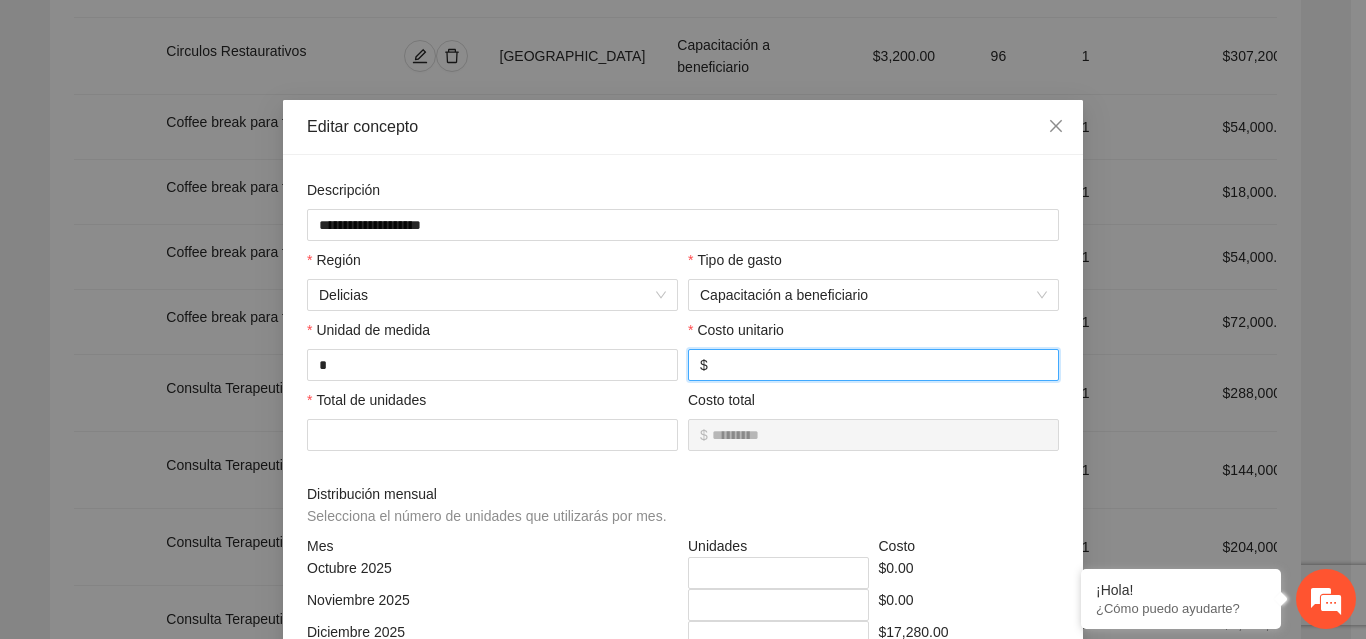 type on "**********" 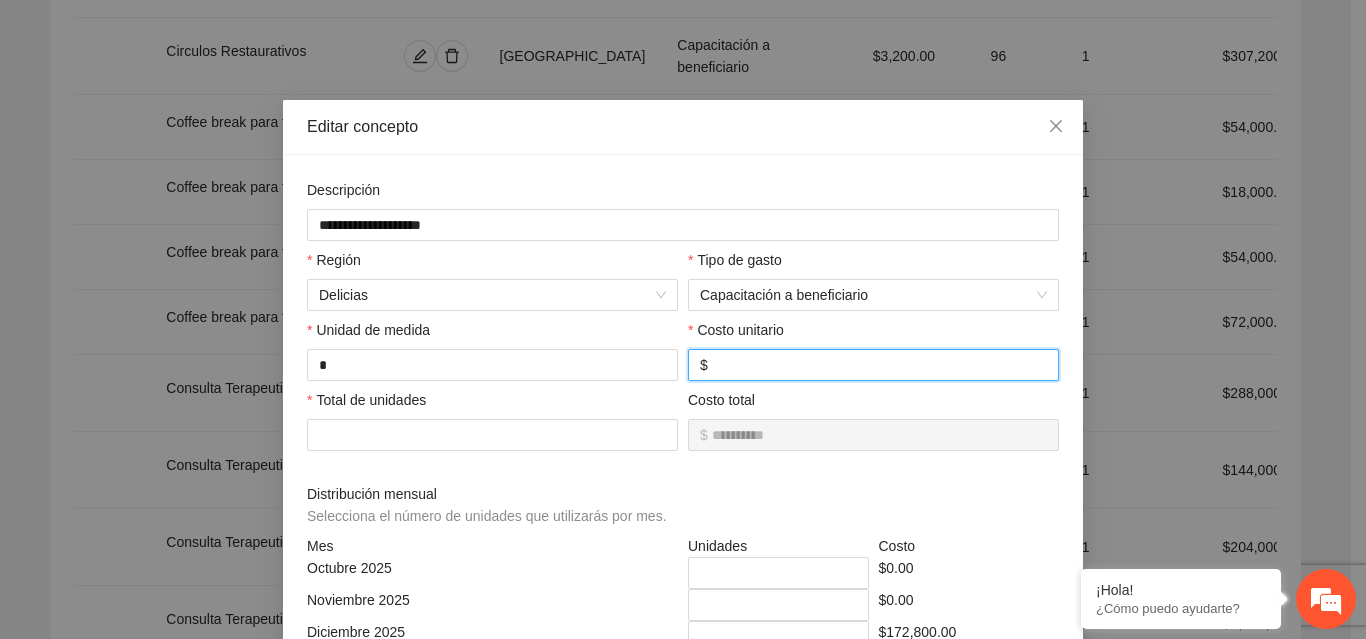 type on "***" 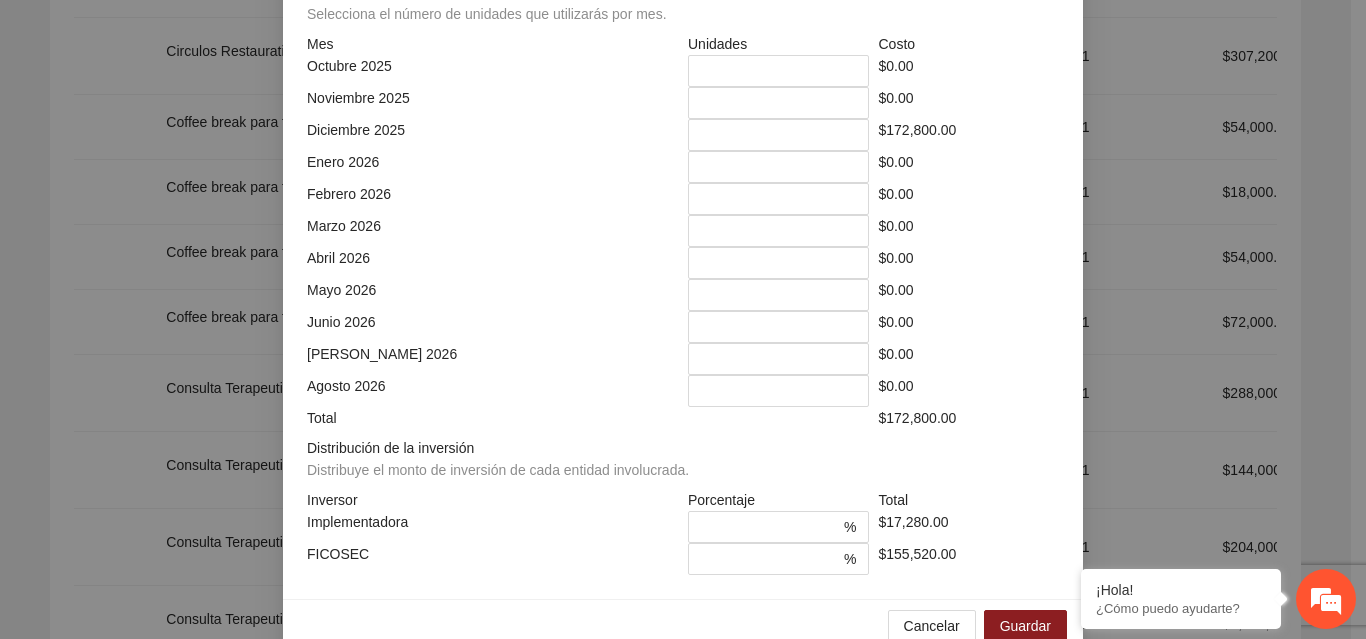 scroll, scrollTop: 514, scrollLeft: 0, axis: vertical 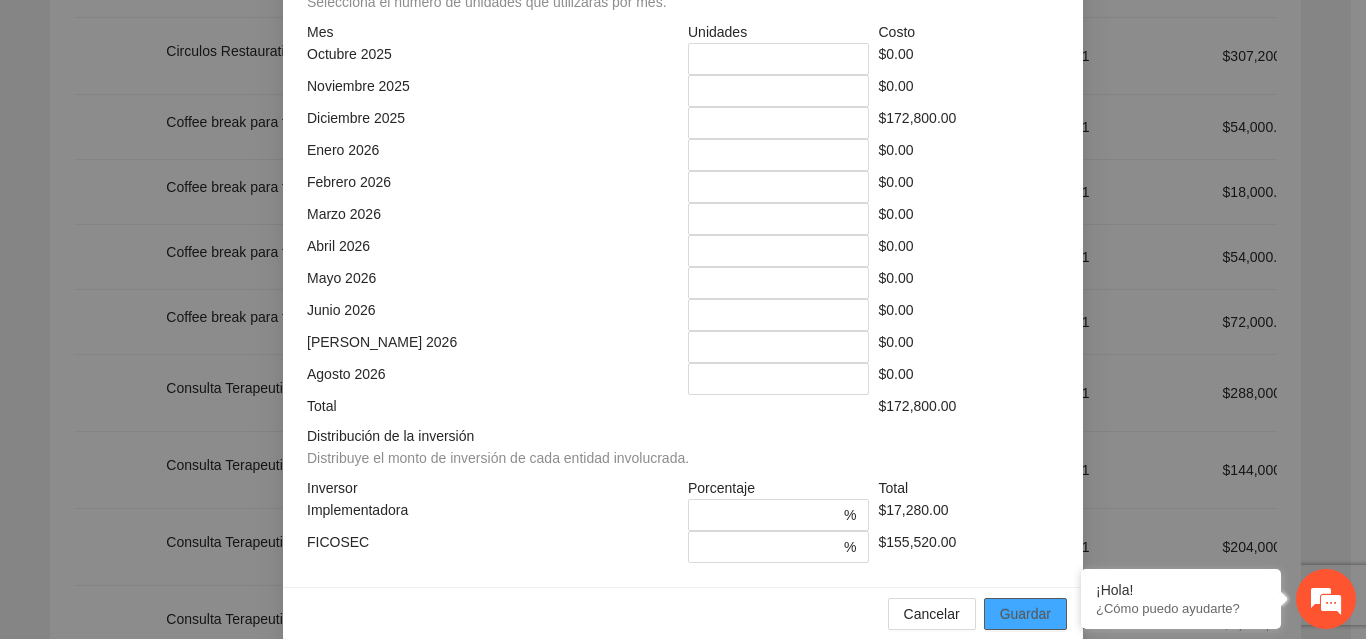 click on "Guardar" at bounding box center (1025, 614) 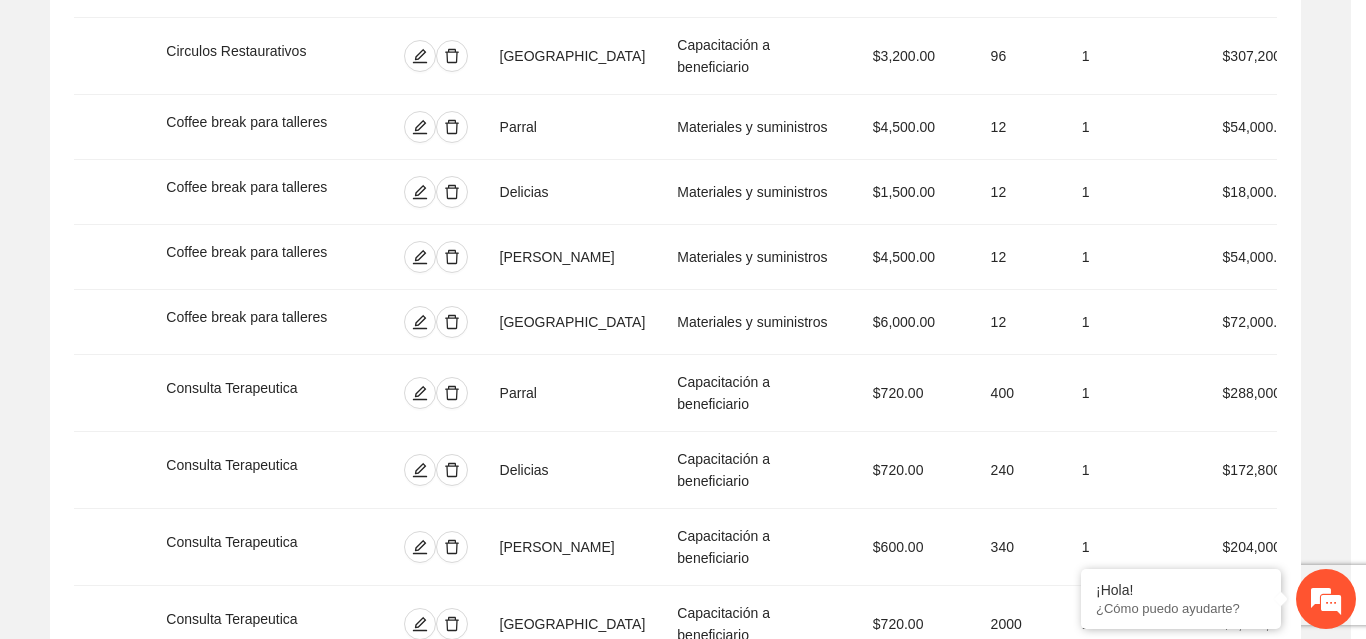 scroll, scrollTop: 439, scrollLeft: 0, axis: vertical 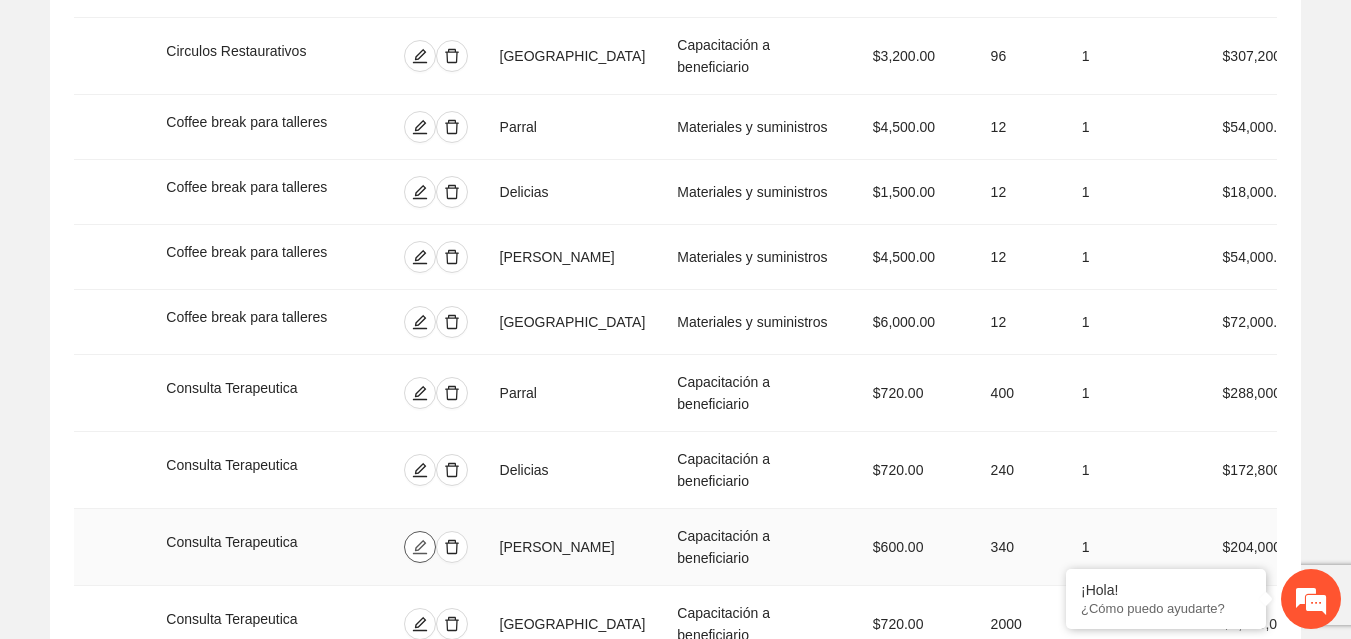 click 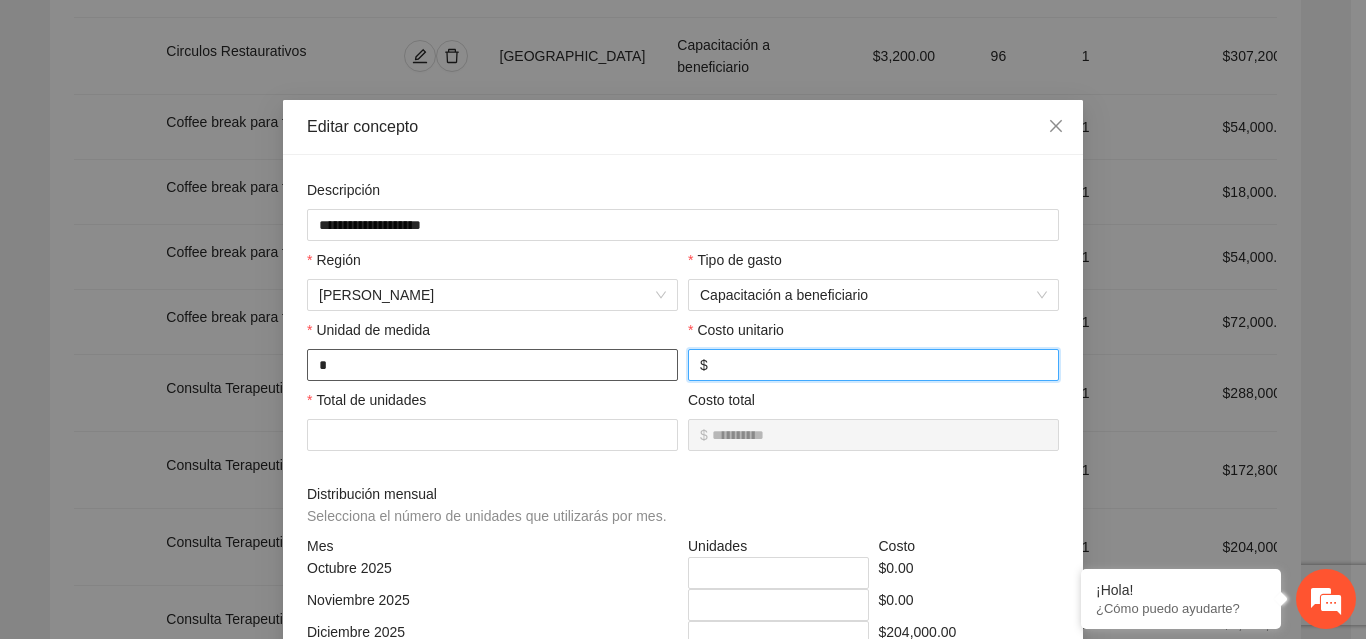 drag, startPoint x: 733, startPoint y: 371, endPoint x: 660, endPoint y: 358, distance: 74.1485 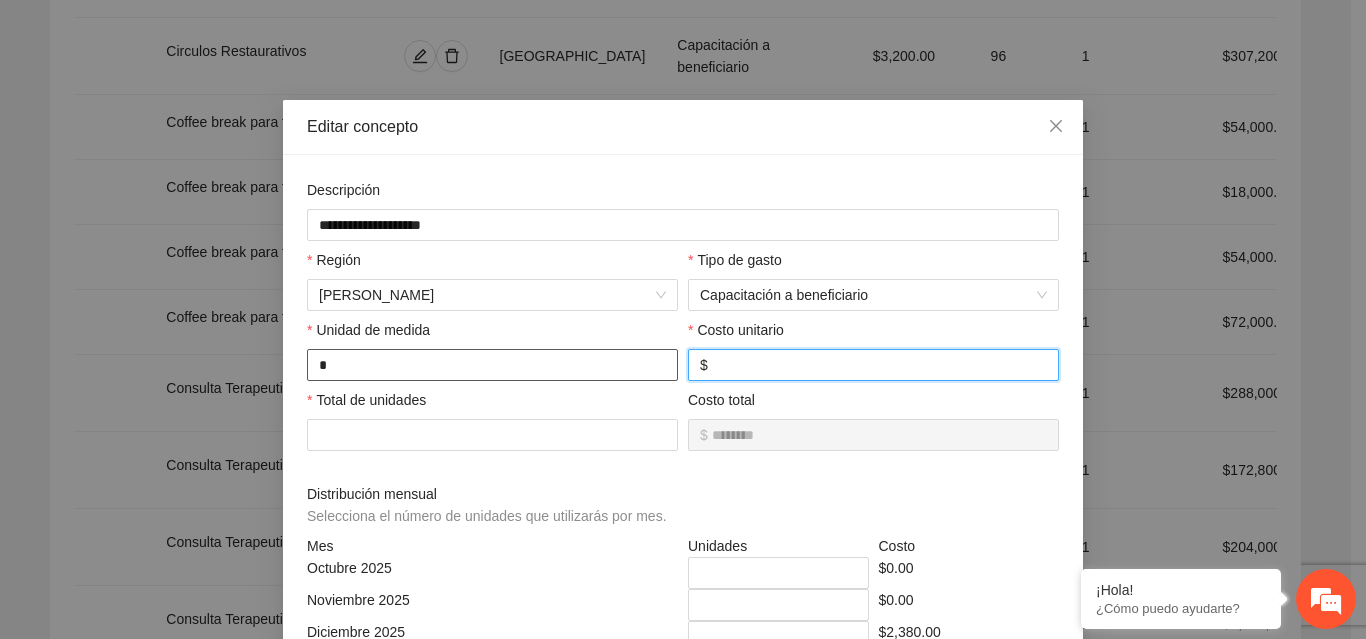 type on "*********" 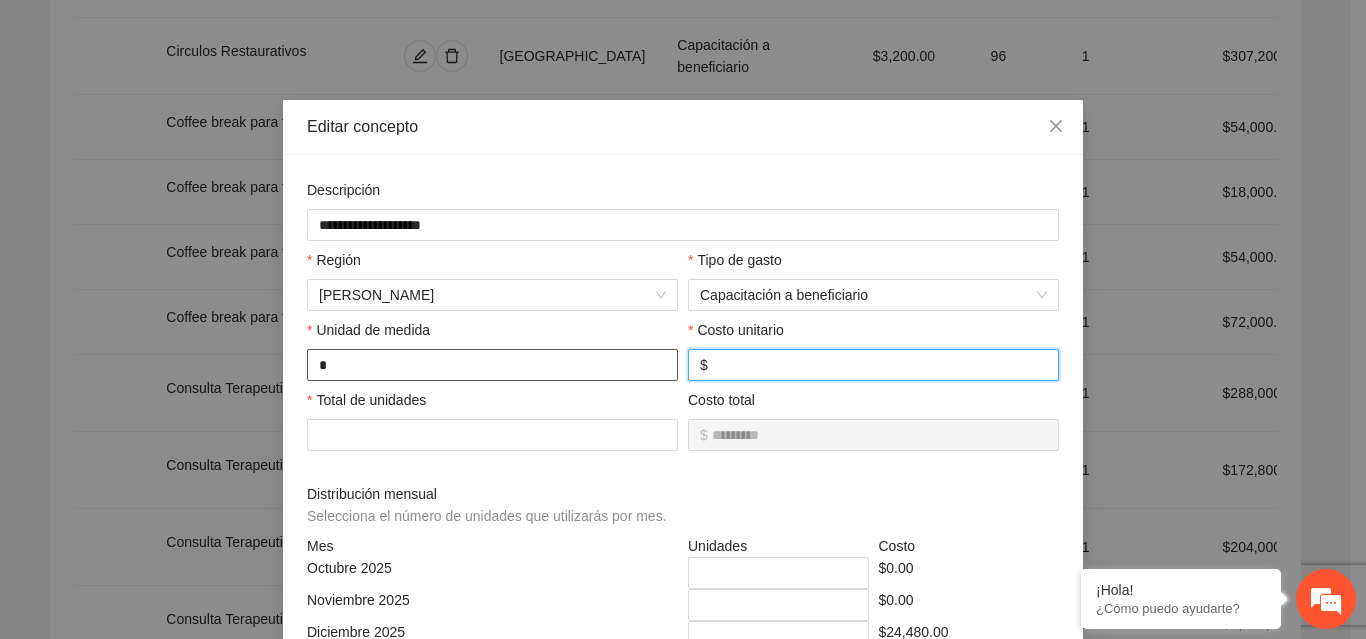 type on "**********" 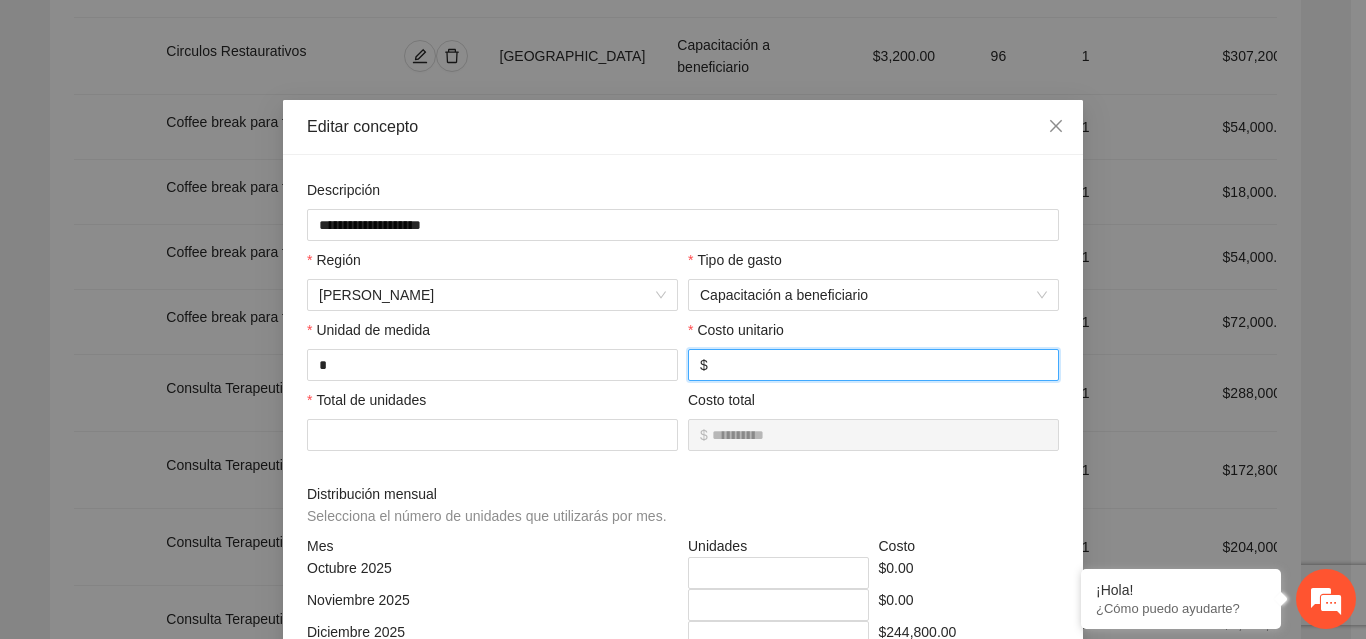 type on "***" 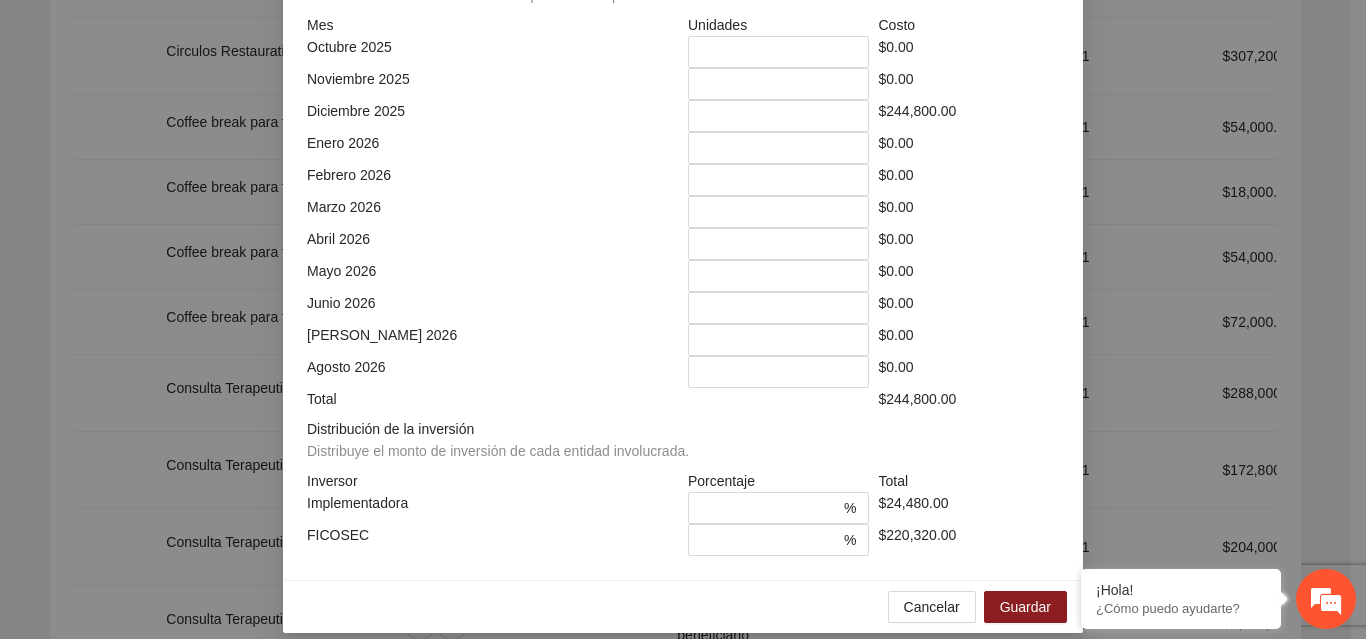 scroll, scrollTop: 527, scrollLeft: 0, axis: vertical 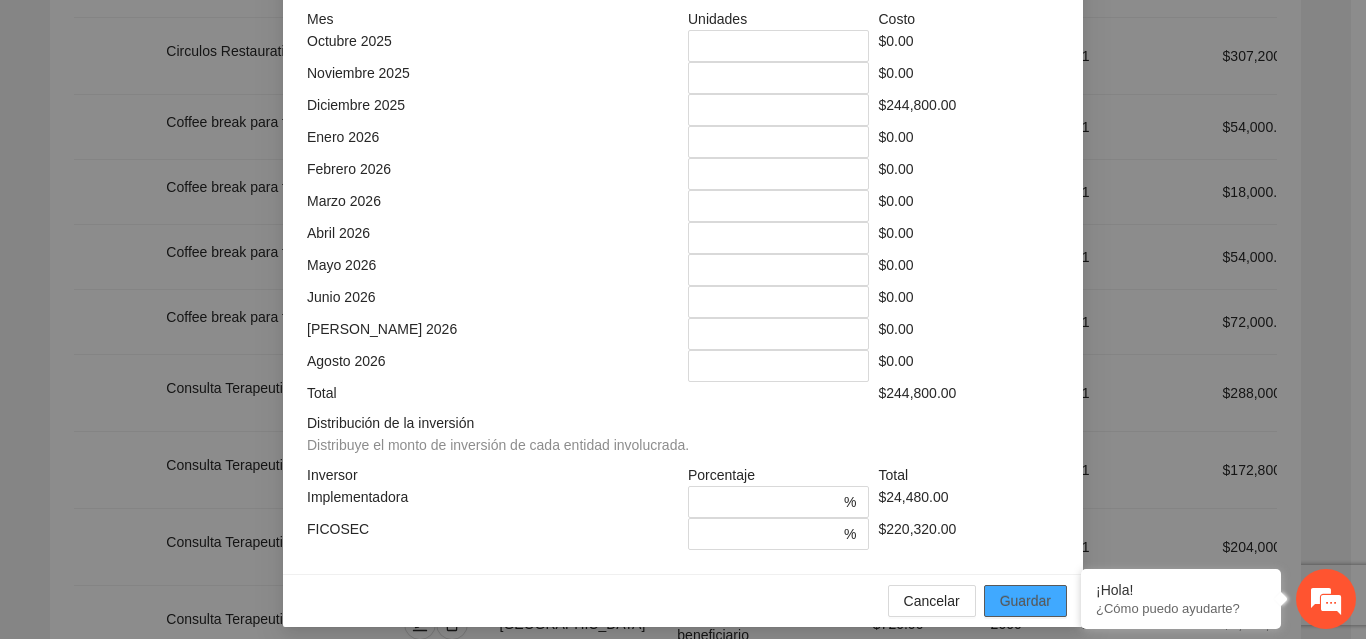 click on "Guardar" at bounding box center [1025, 601] 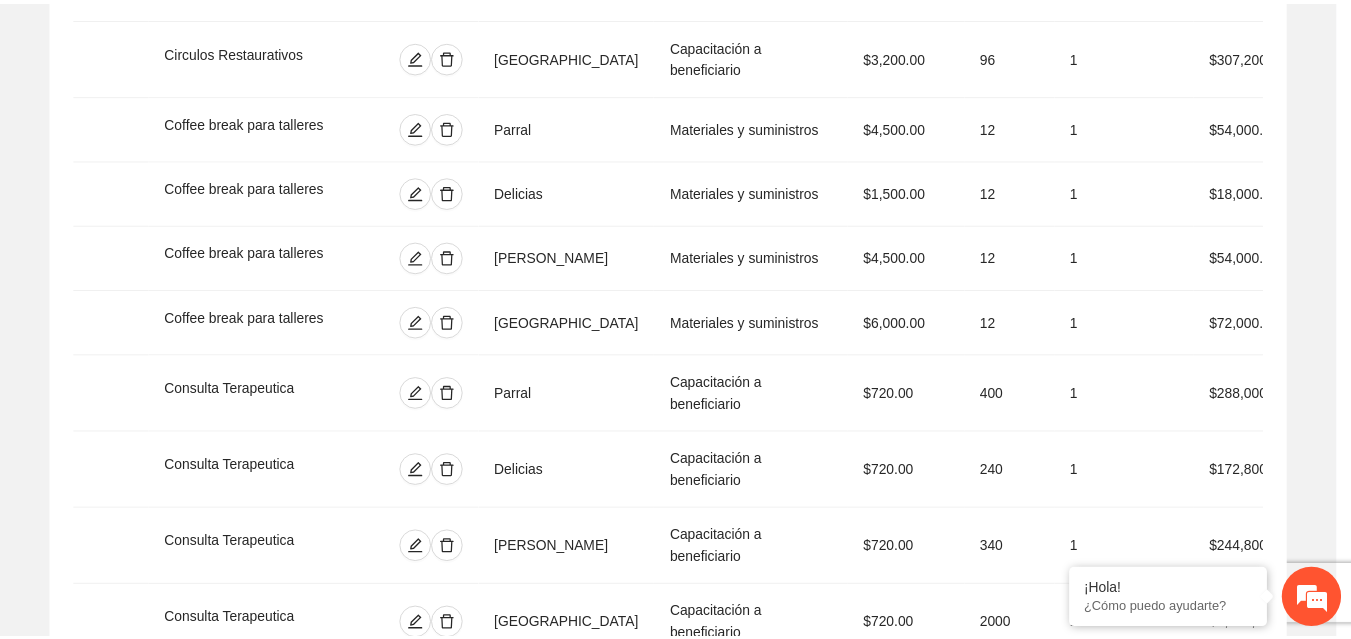 scroll, scrollTop: 439, scrollLeft: 0, axis: vertical 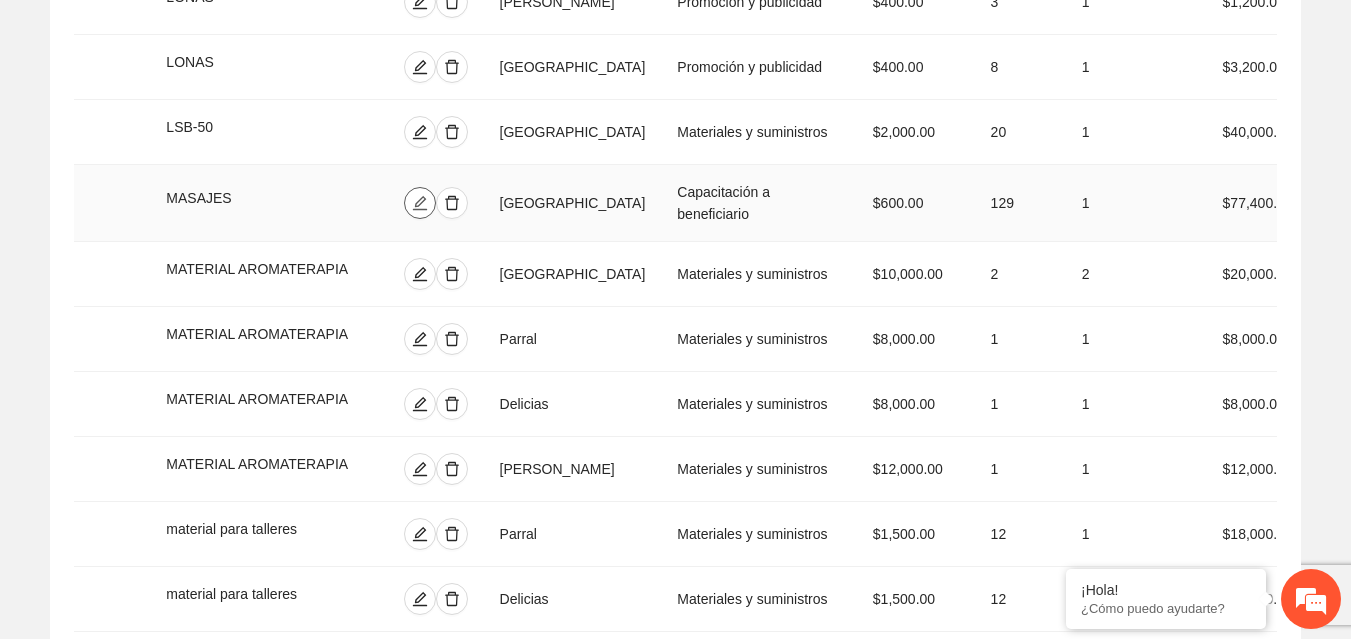 click 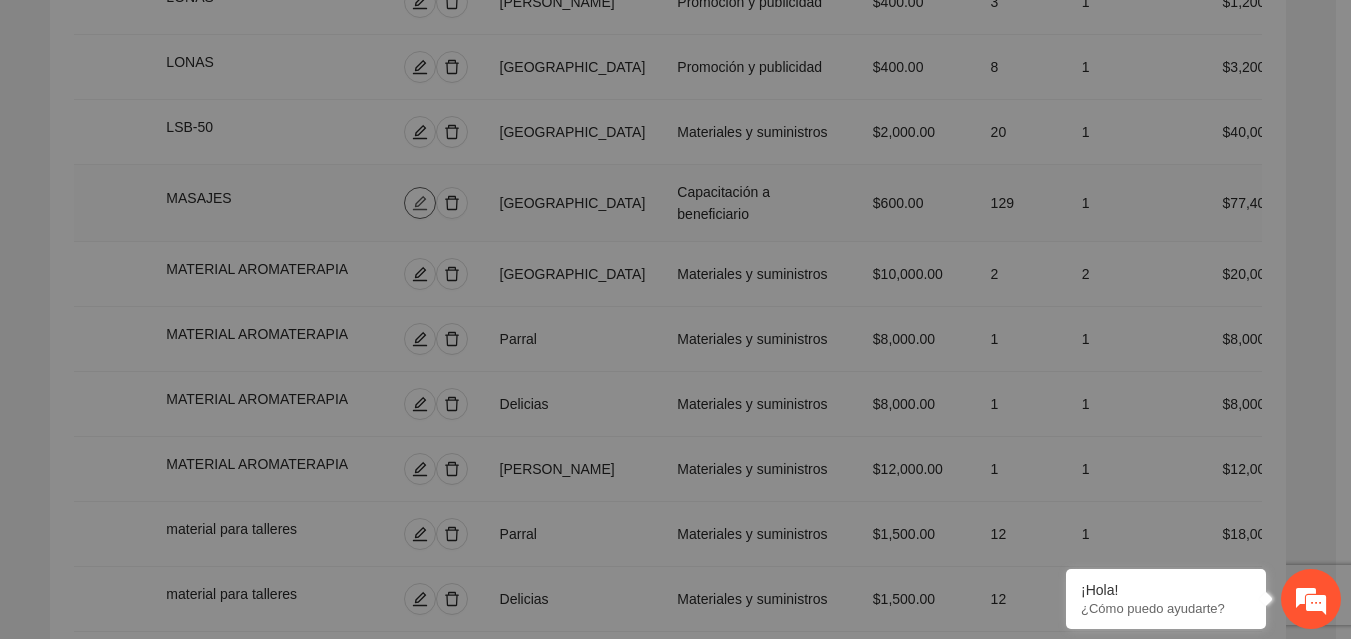 type on "***" 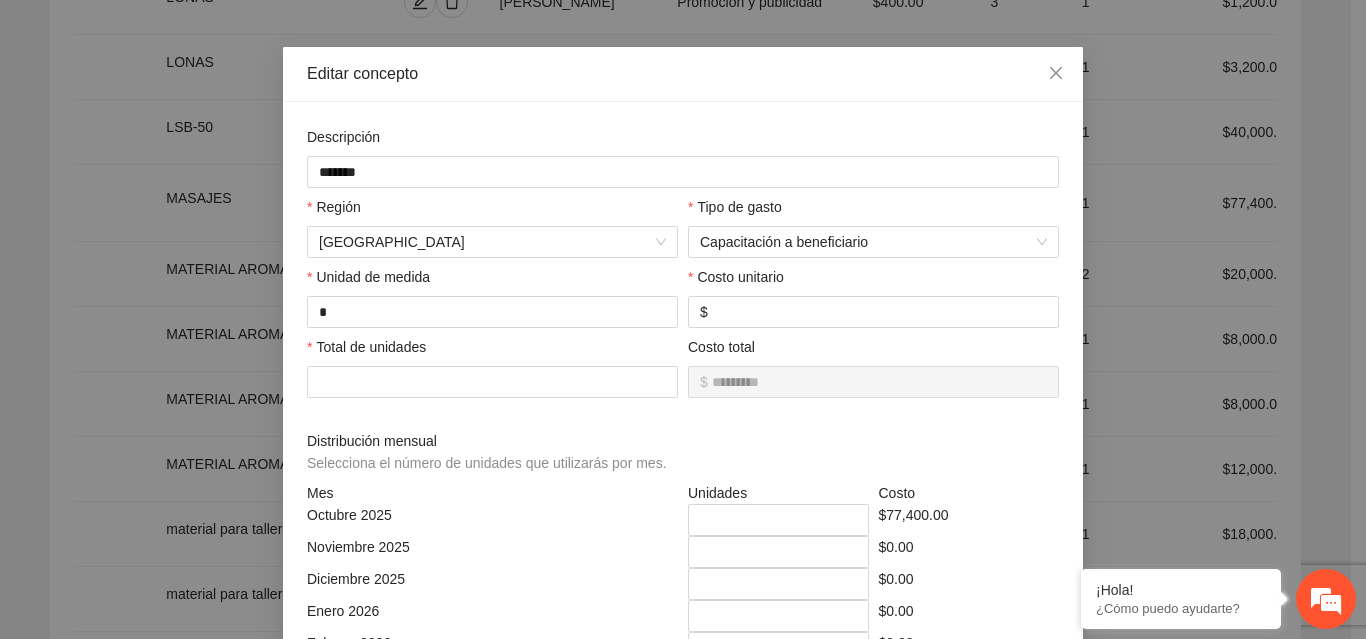 scroll, scrollTop: 70, scrollLeft: 0, axis: vertical 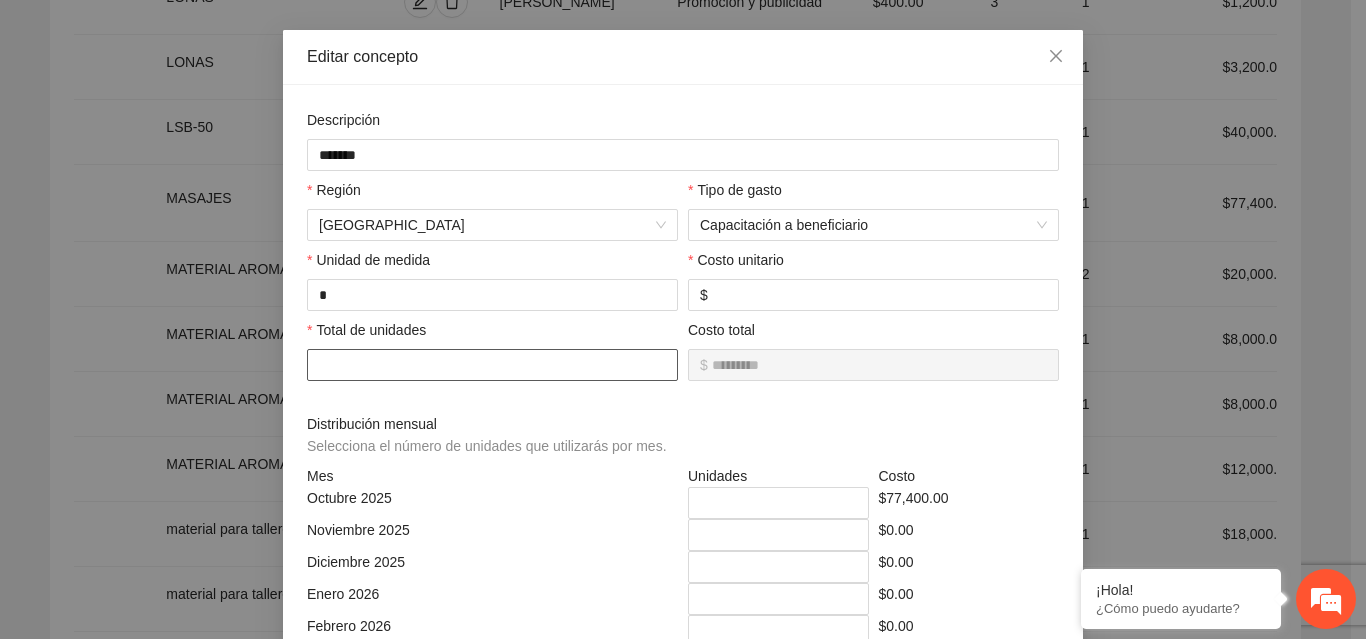 click on "***" at bounding box center (492, 365) 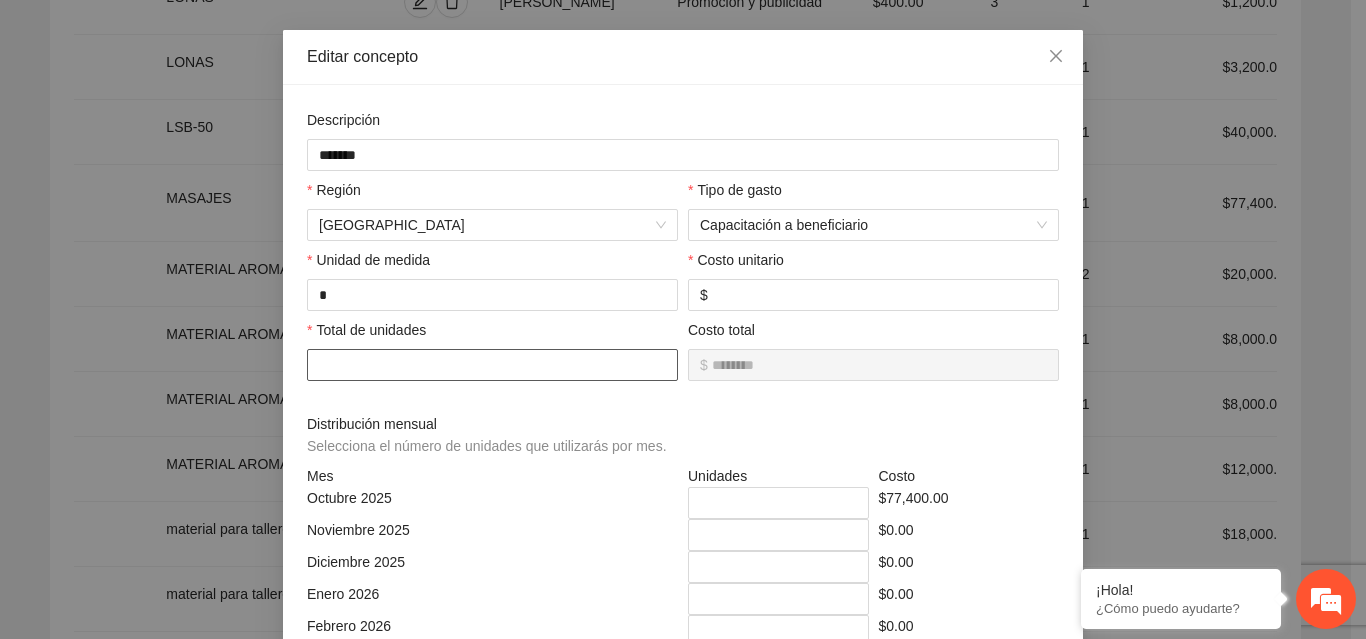 type on "******" 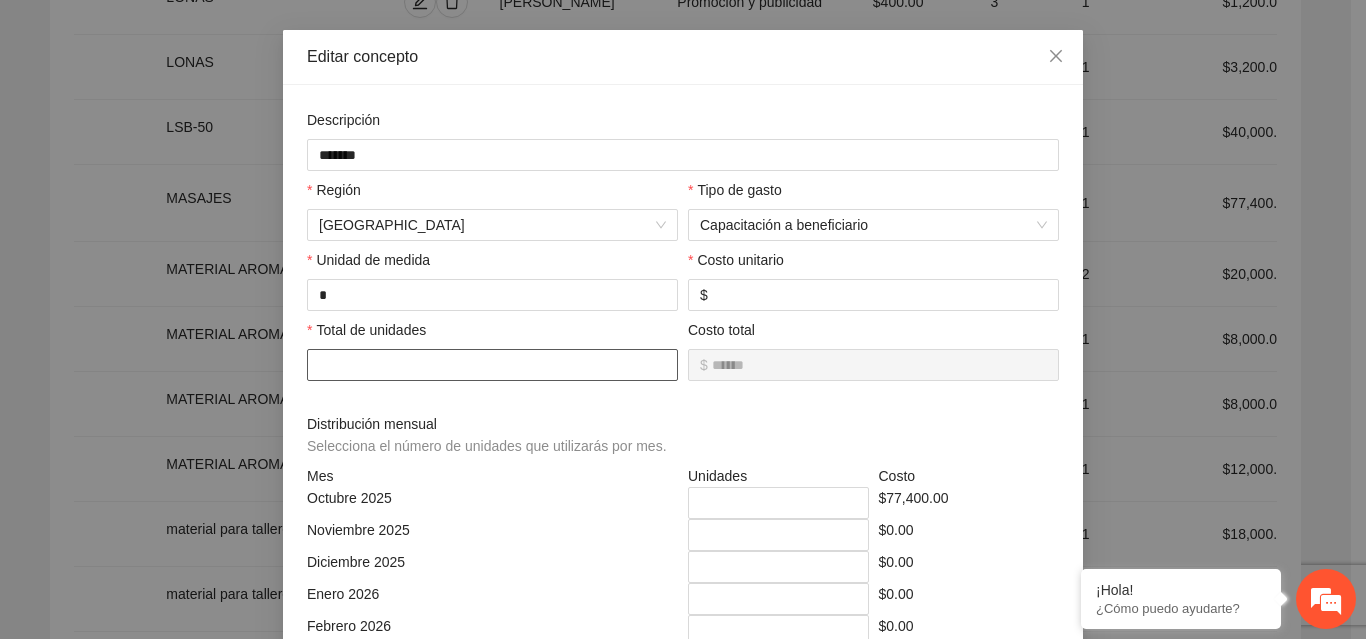 type on "********" 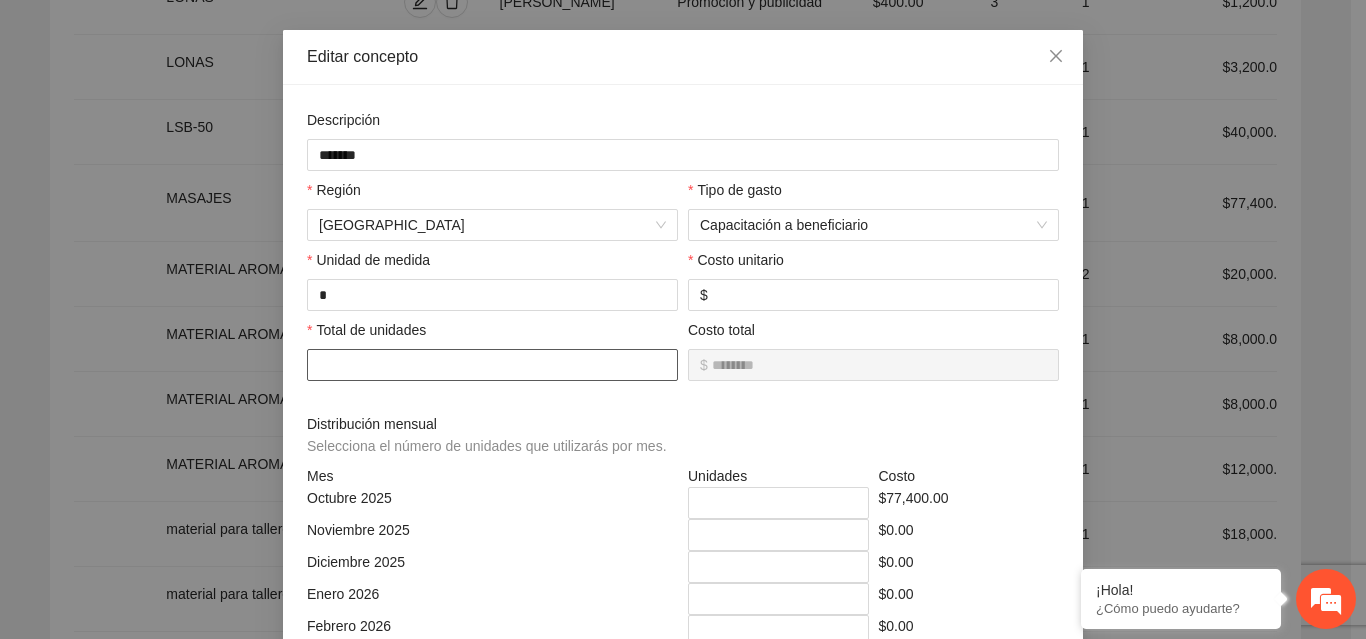 type on "*********" 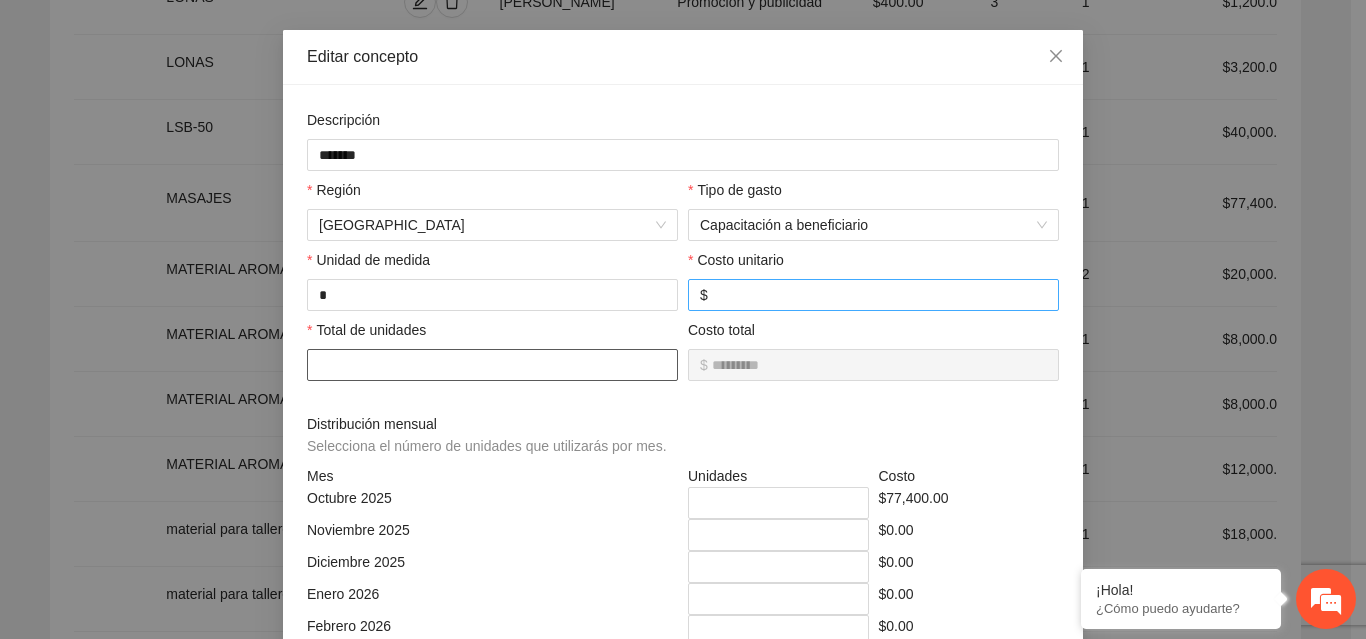 type on "***" 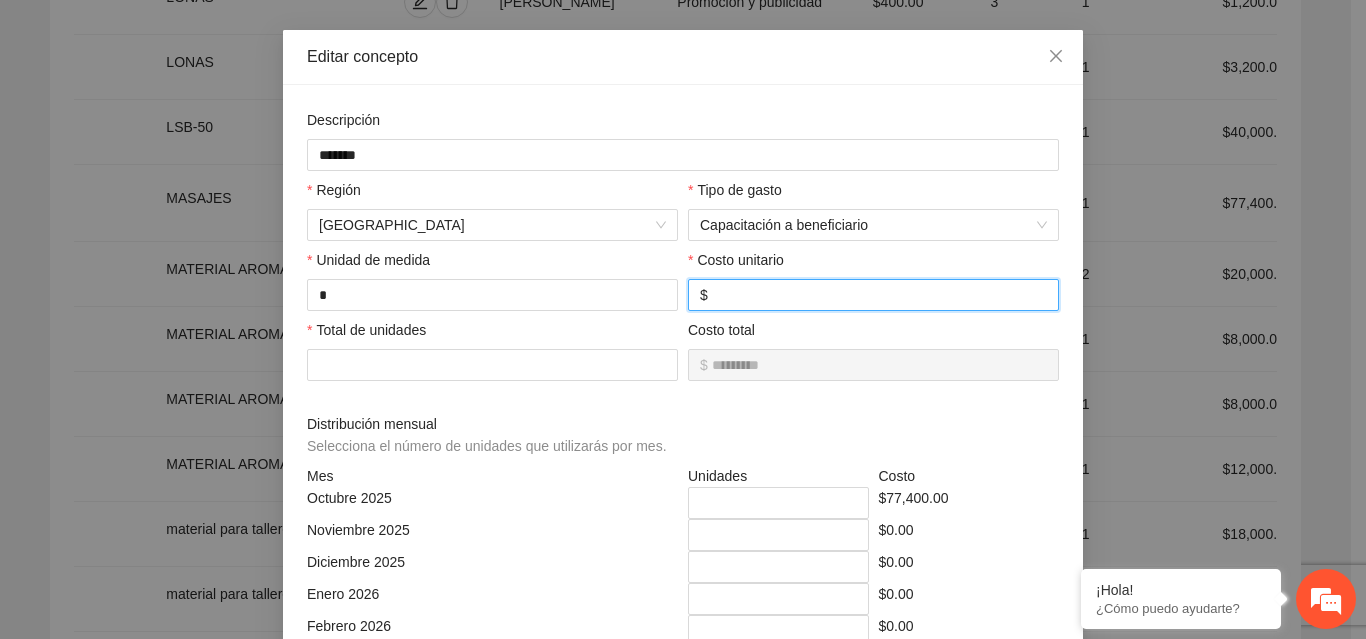 drag, startPoint x: 728, startPoint y: 297, endPoint x: 704, endPoint y: 296, distance: 24.020824 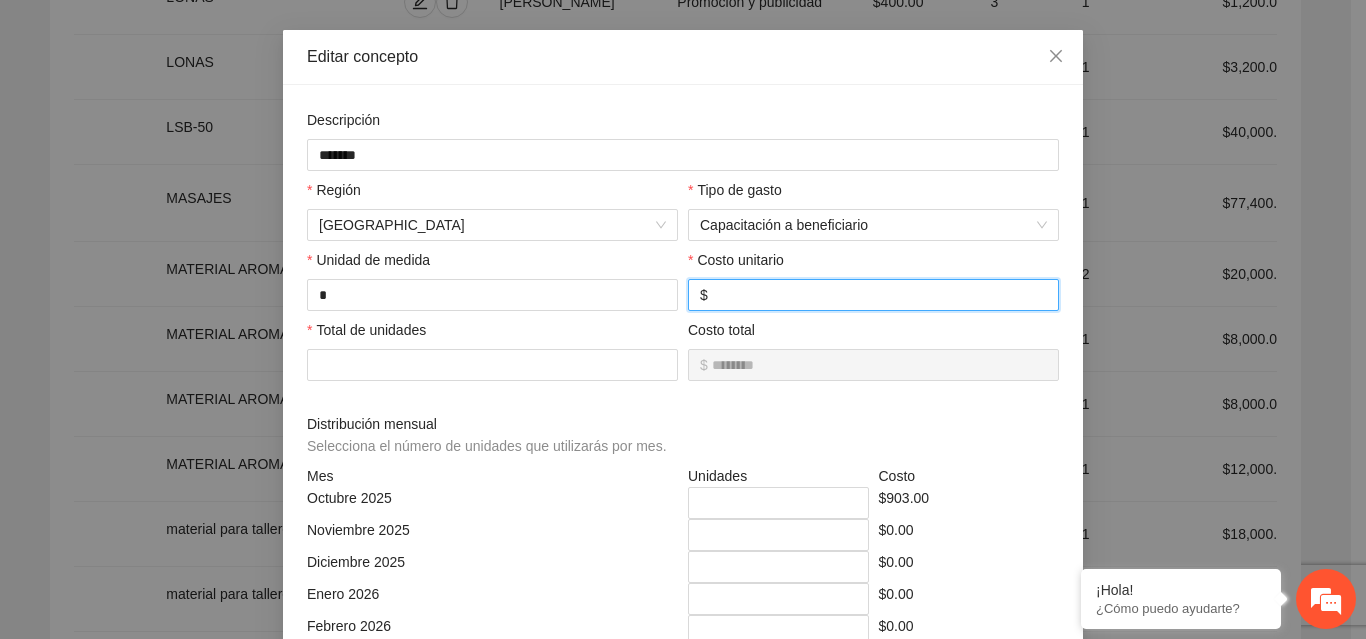 type on "*********" 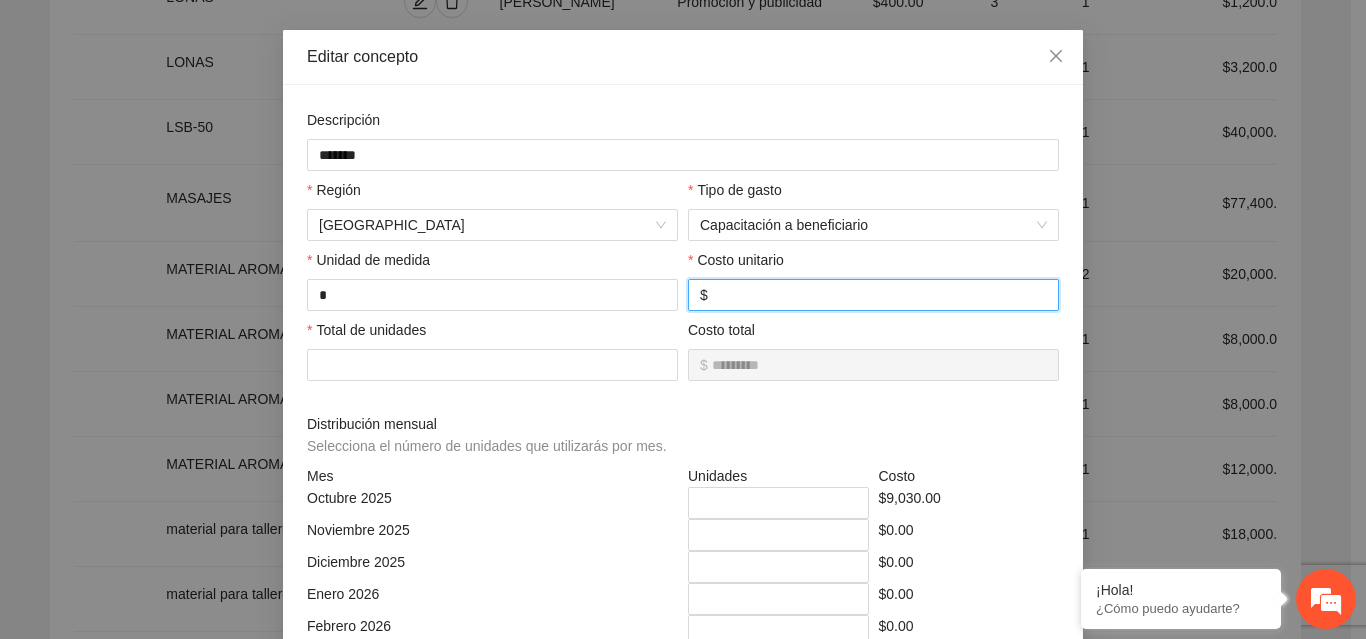 type on "**********" 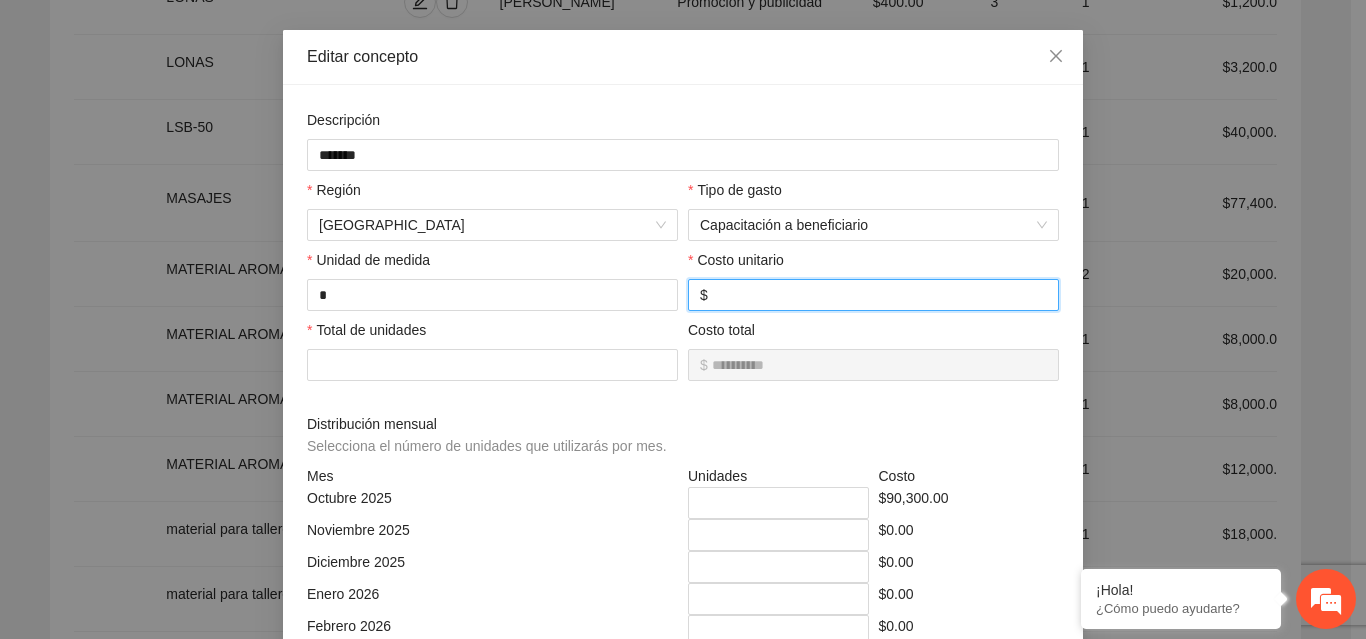 type on "***" 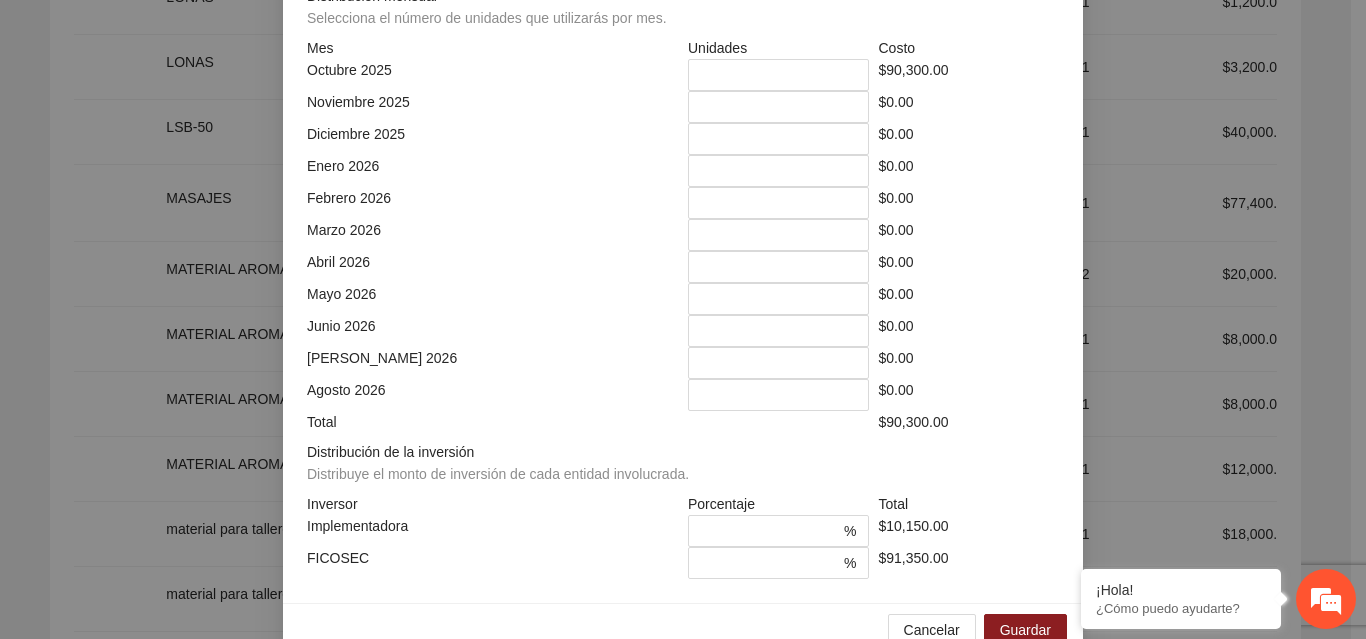 scroll, scrollTop: 539, scrollLeft: 0, axis: vertical 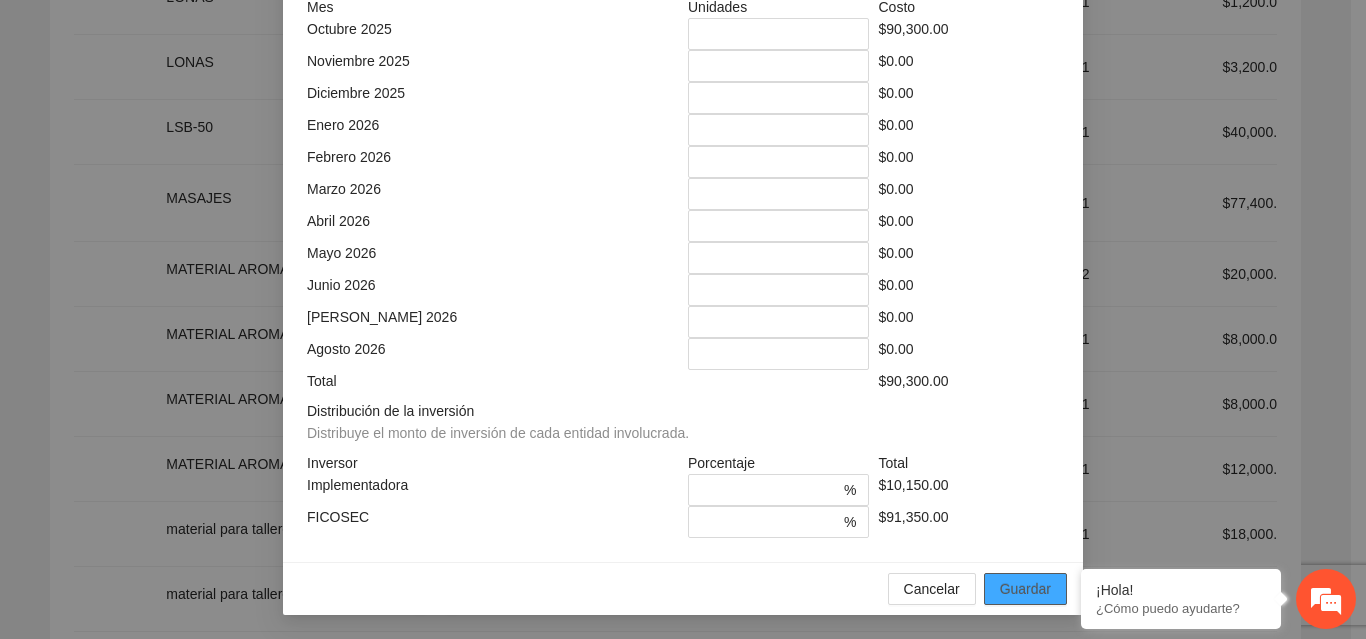 click on "Guardar" at bounding box center (1025, 589) 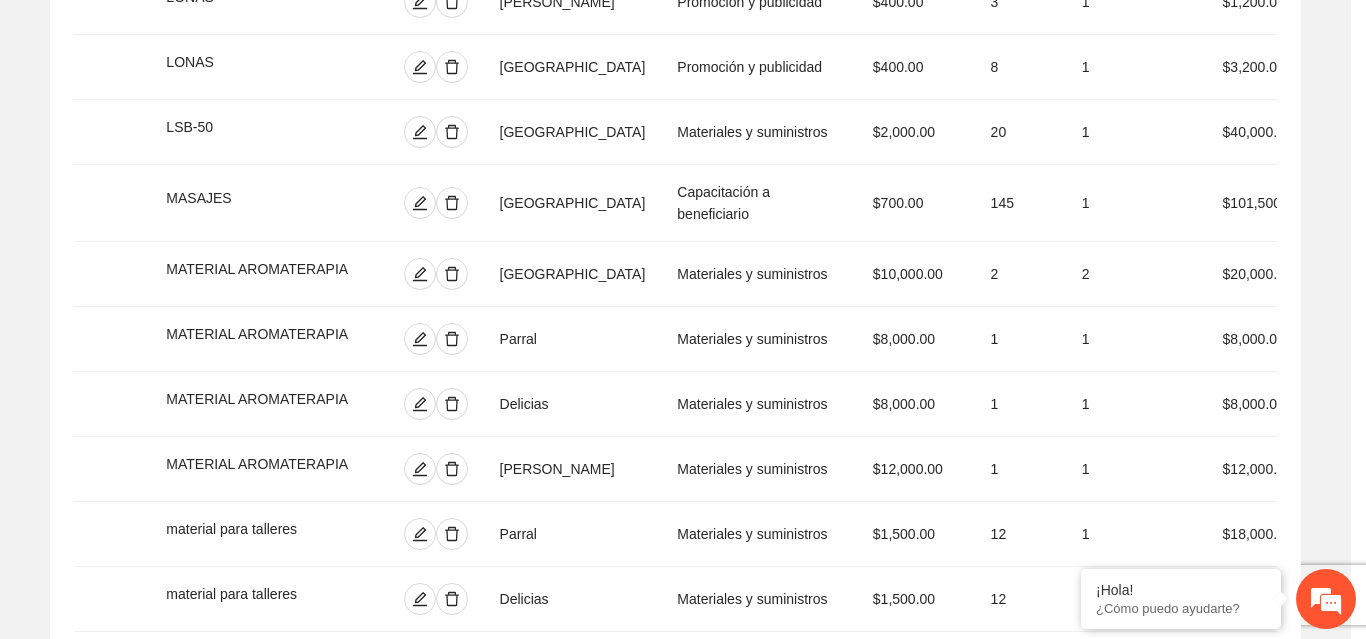 scroll, scrollTop: 439, scrollLeft: 0, axis: vertical 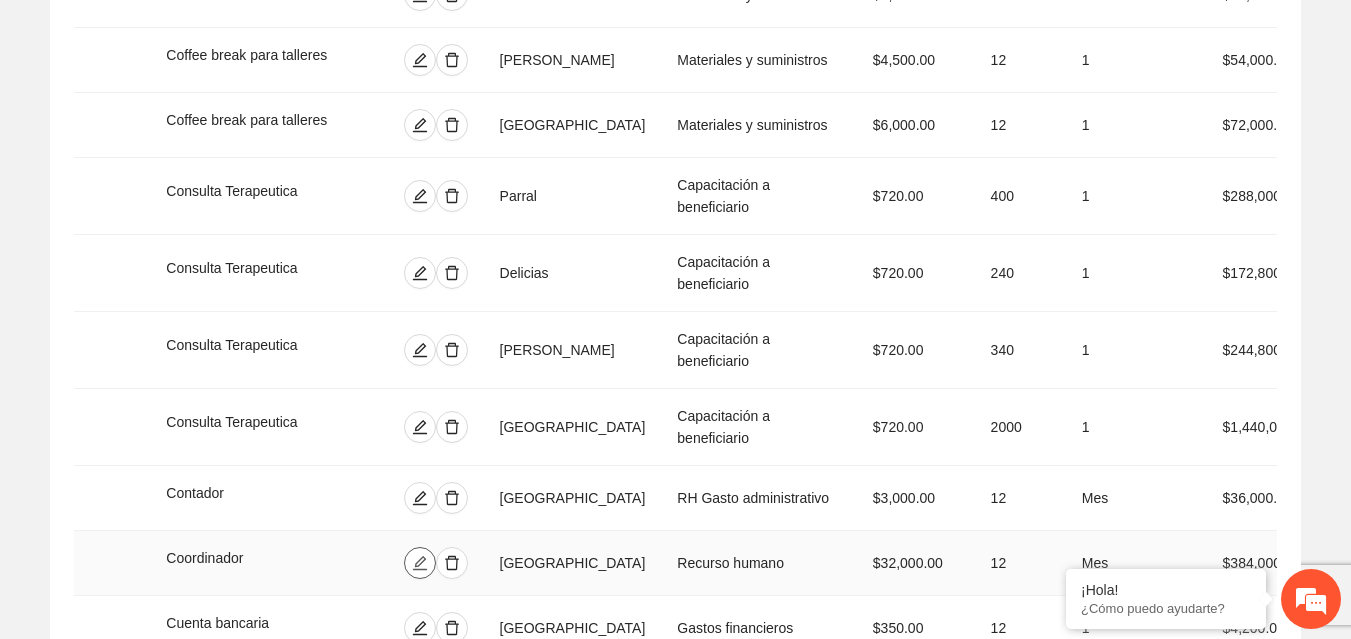 click 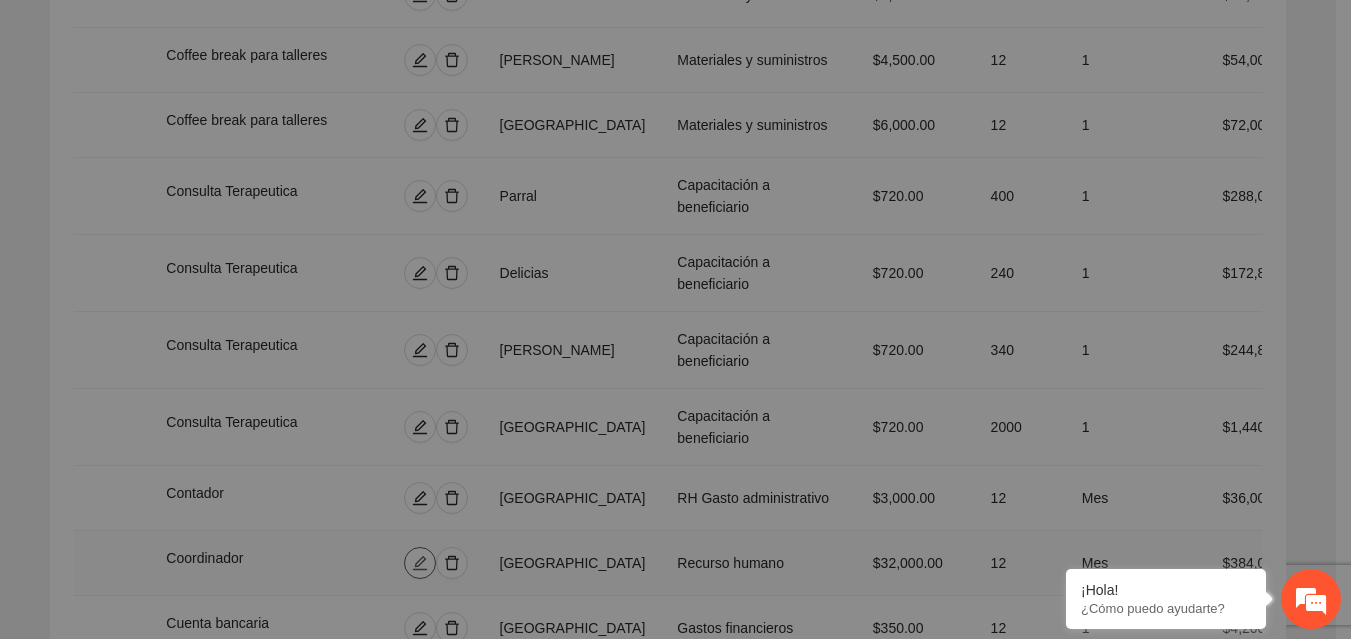 type on "*" 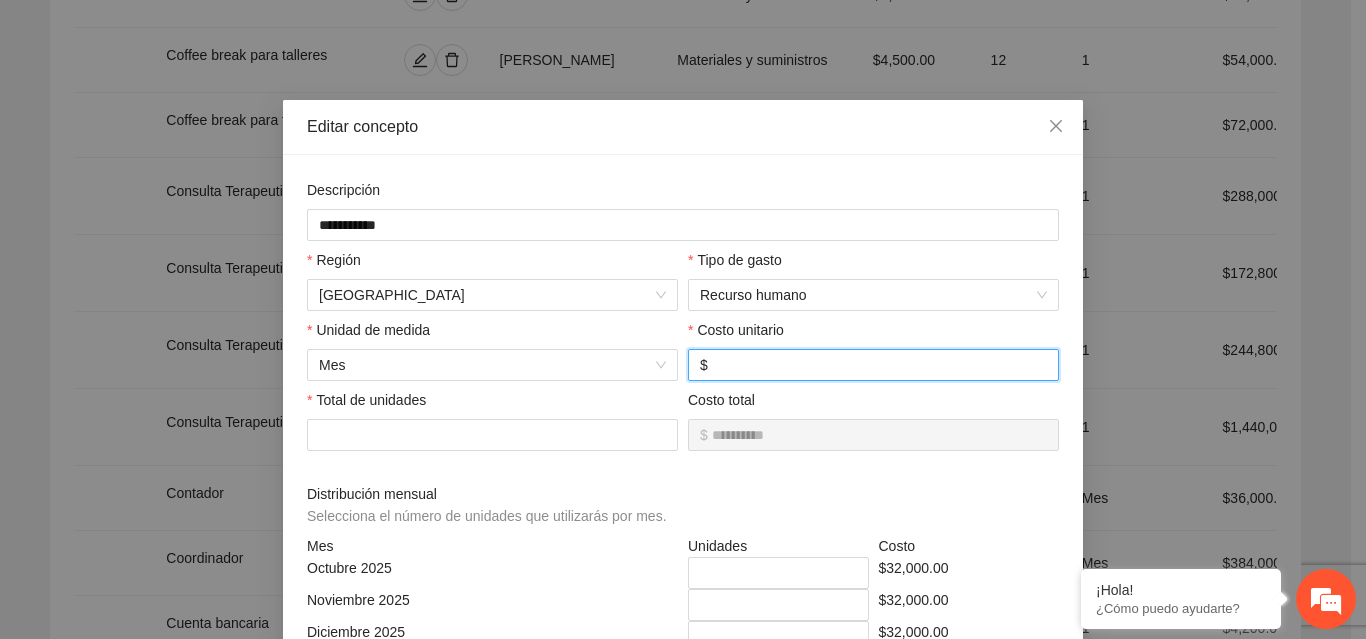 click on "*****" at bounding box center (879, 365) 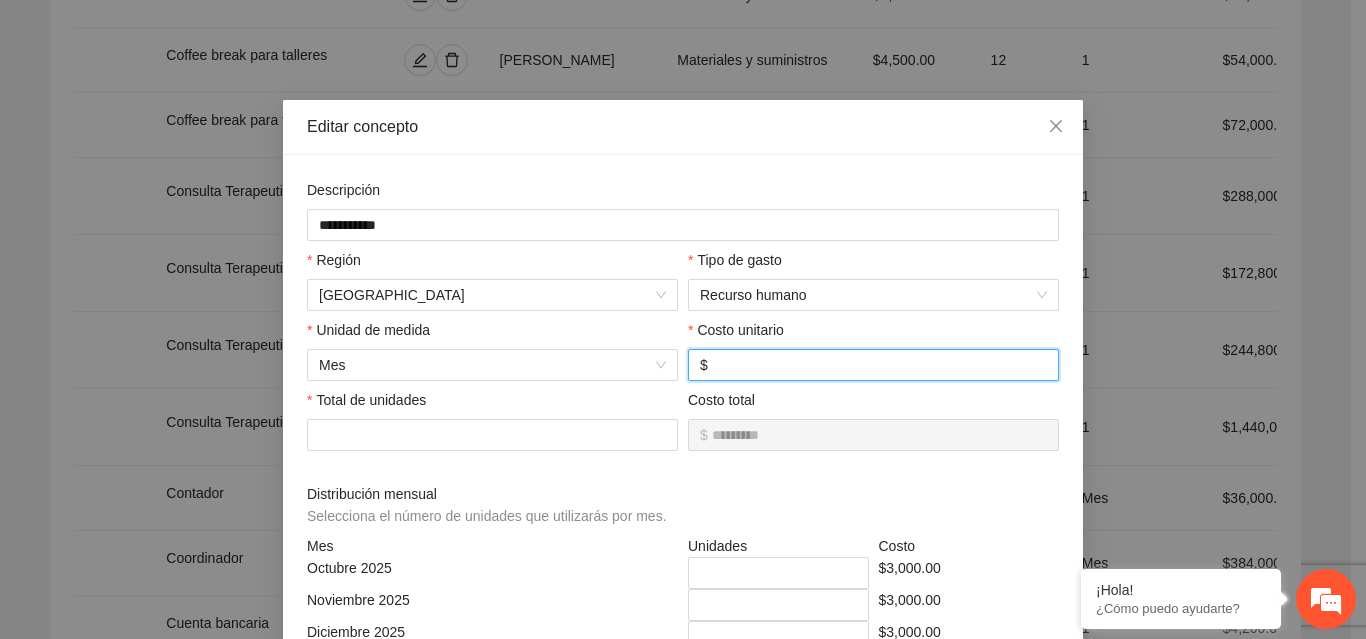 type on "**********" 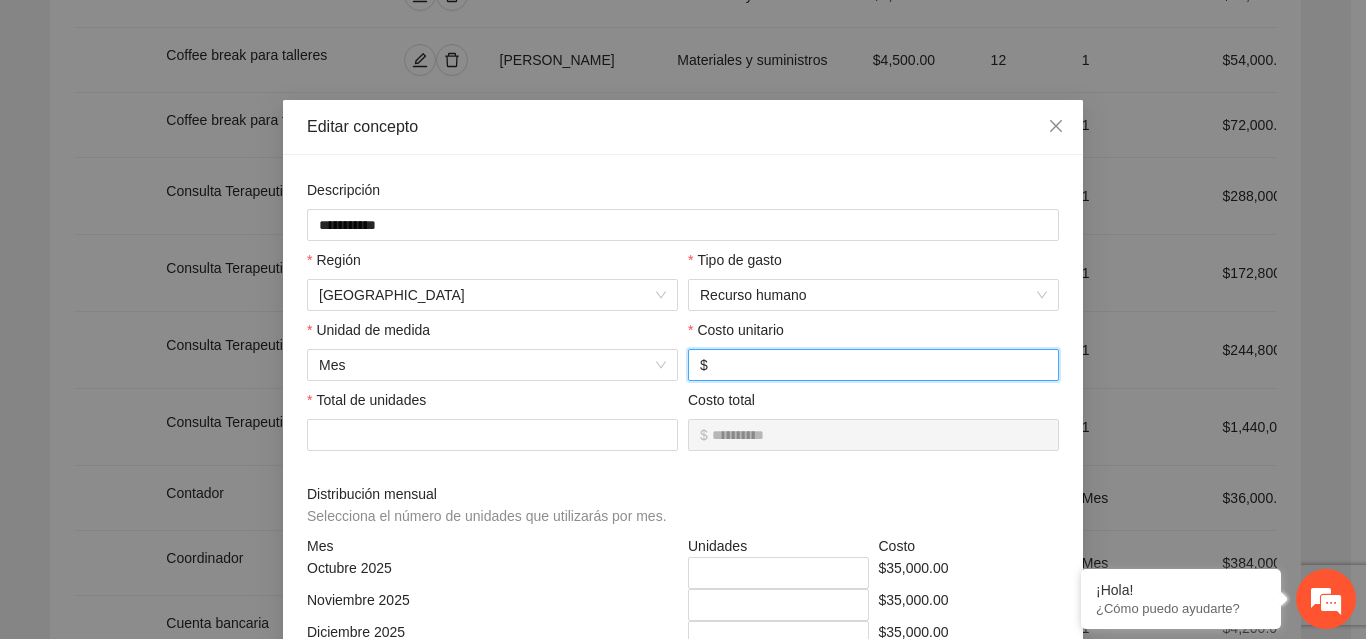 type on "*****" 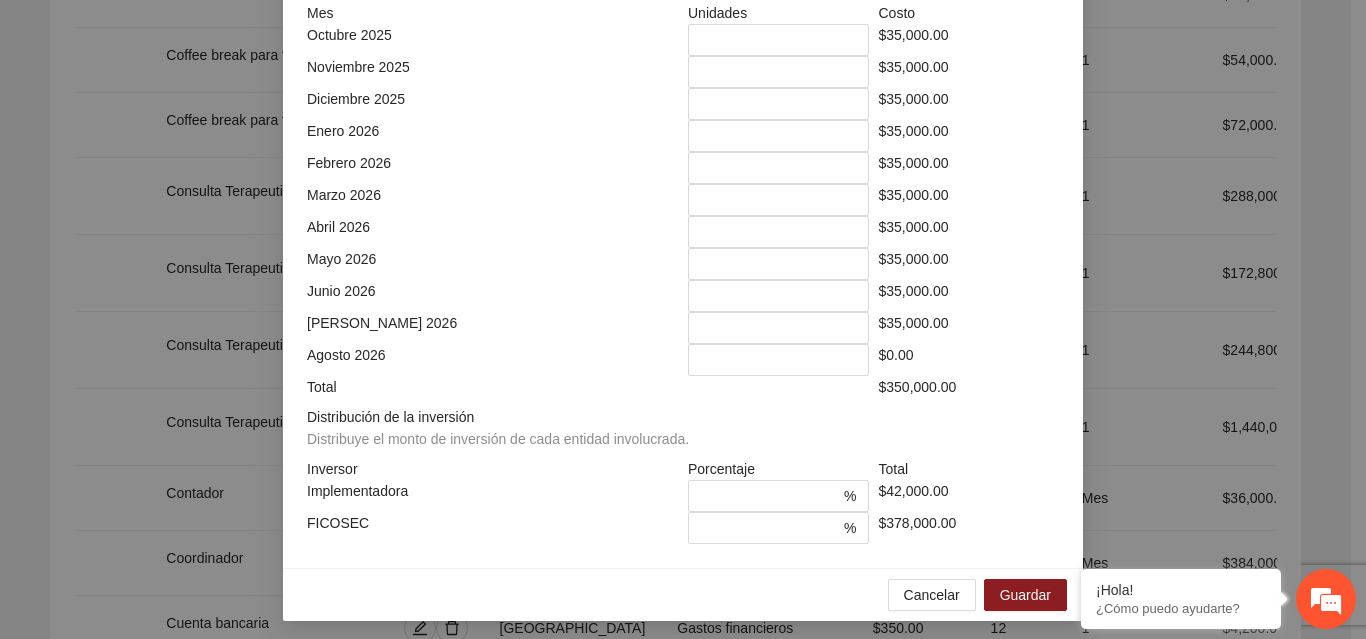scroll, scrollTop: 539, scrollLeft: 0, axis: vertical 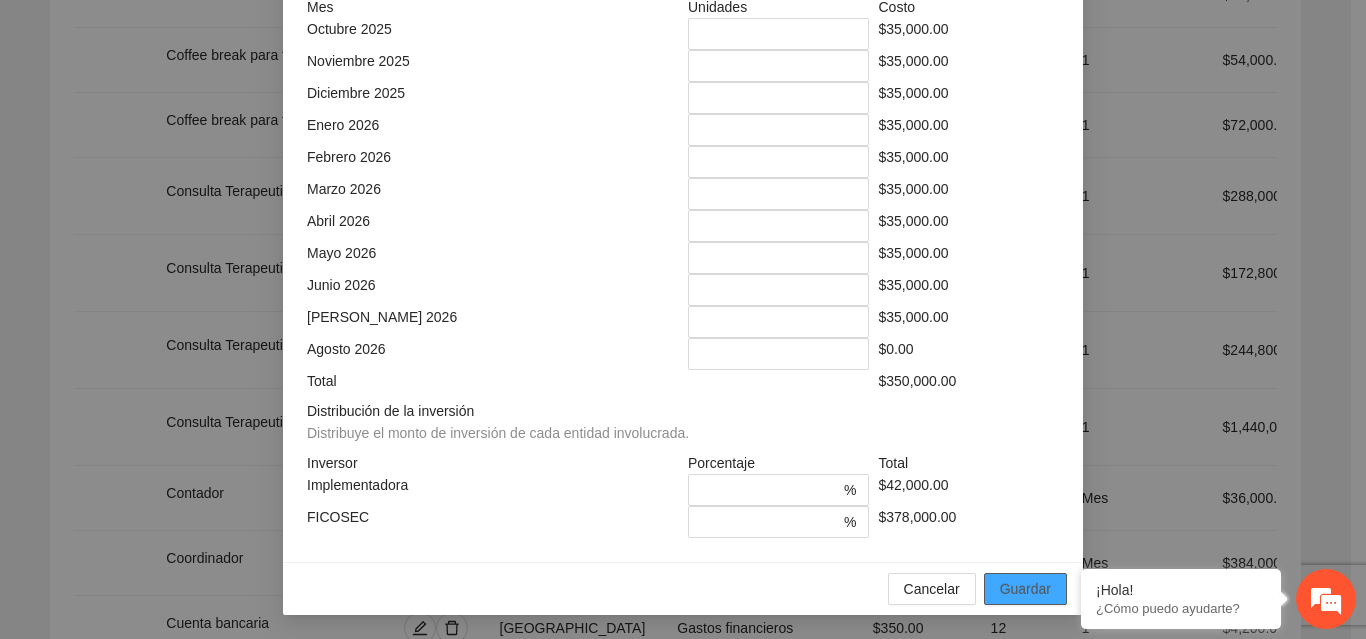 click on "Guardar" at bounding box center (1025, 589) 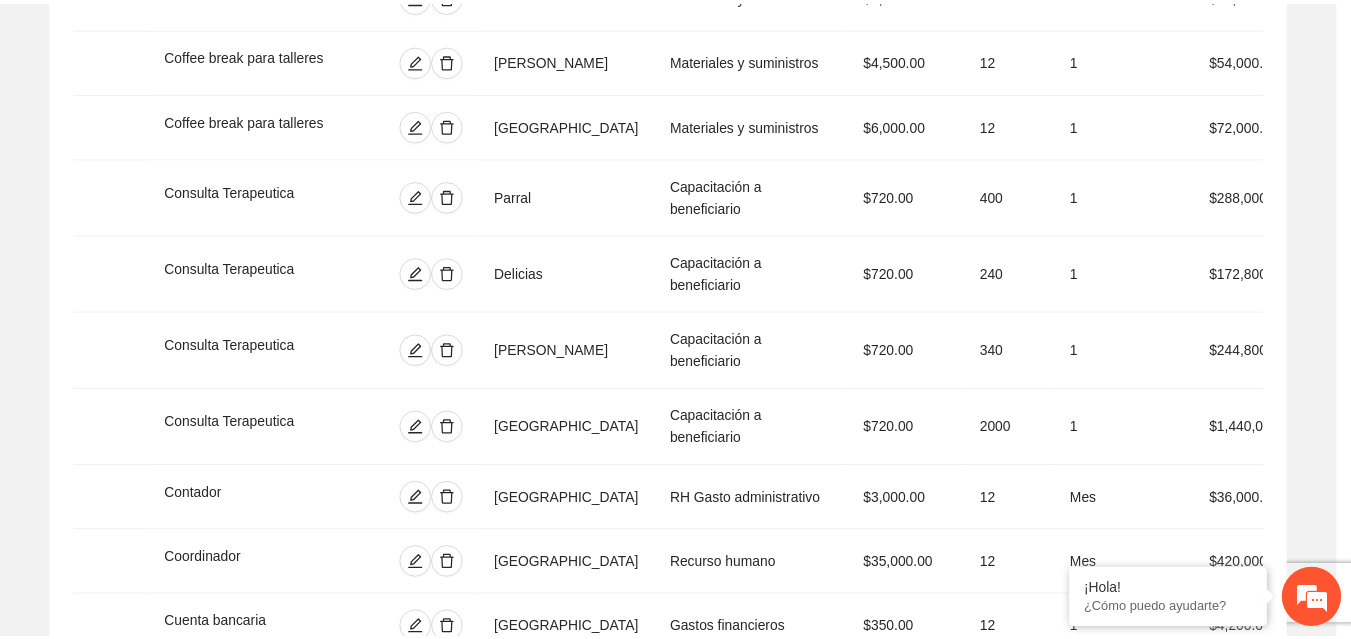 scroll, scrollTop: 439, scrollLeft: 0, axis: vertical 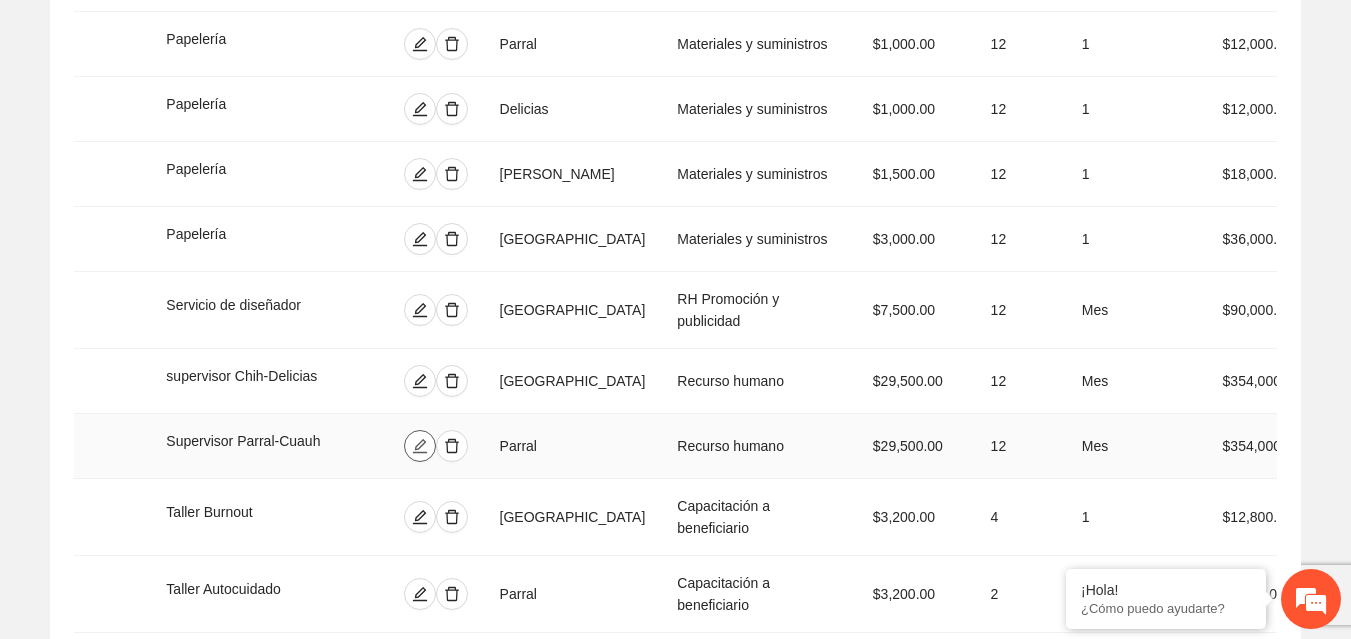 click 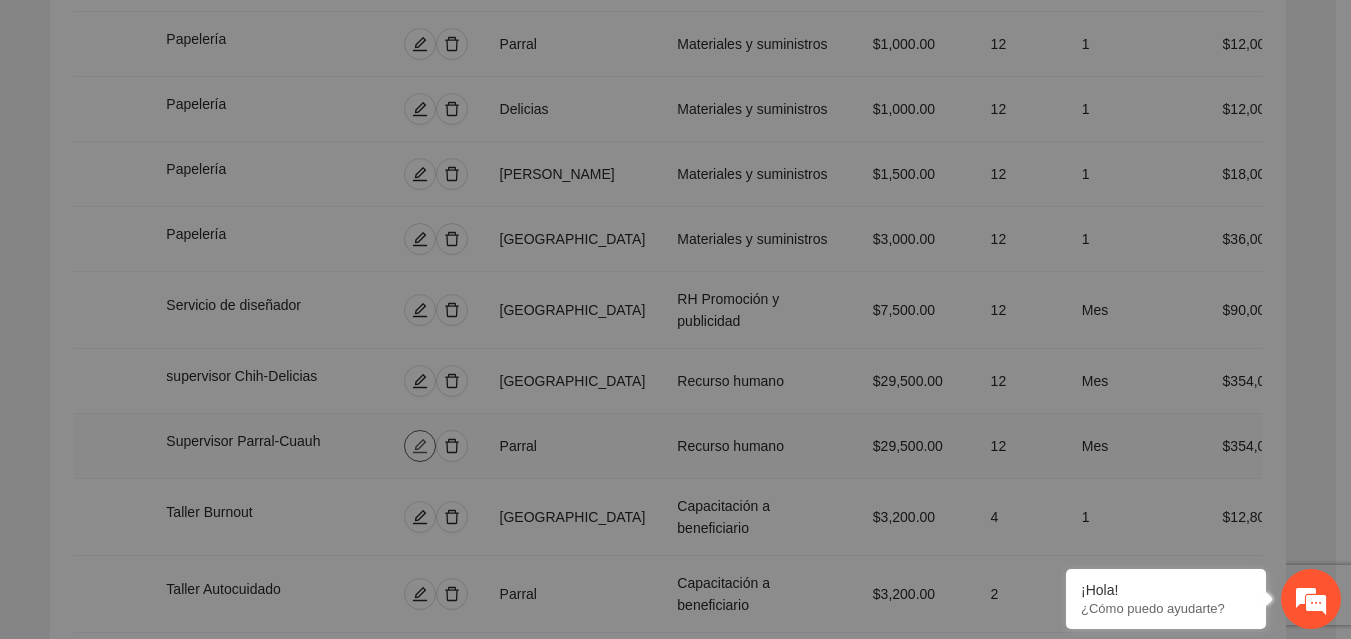type on "**" 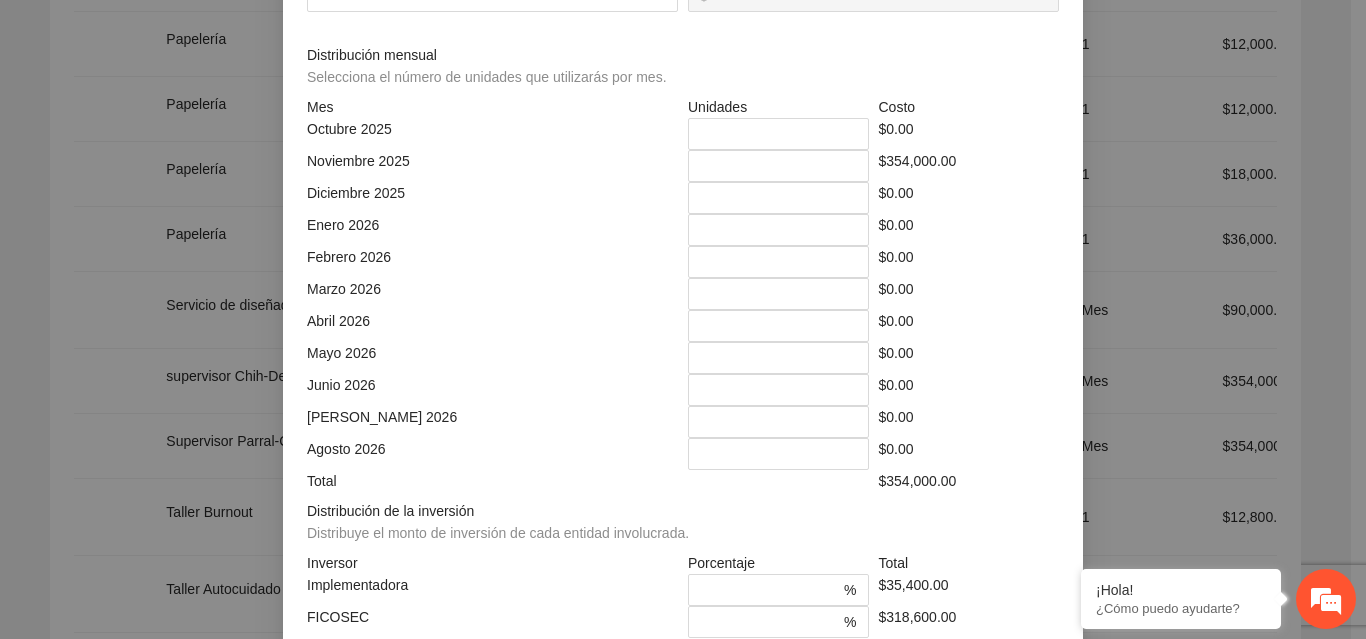 drag, startPoint x: 722, startPoint y: 360, endPoint x: 697, endPoint y: 365, distance: 25.495098 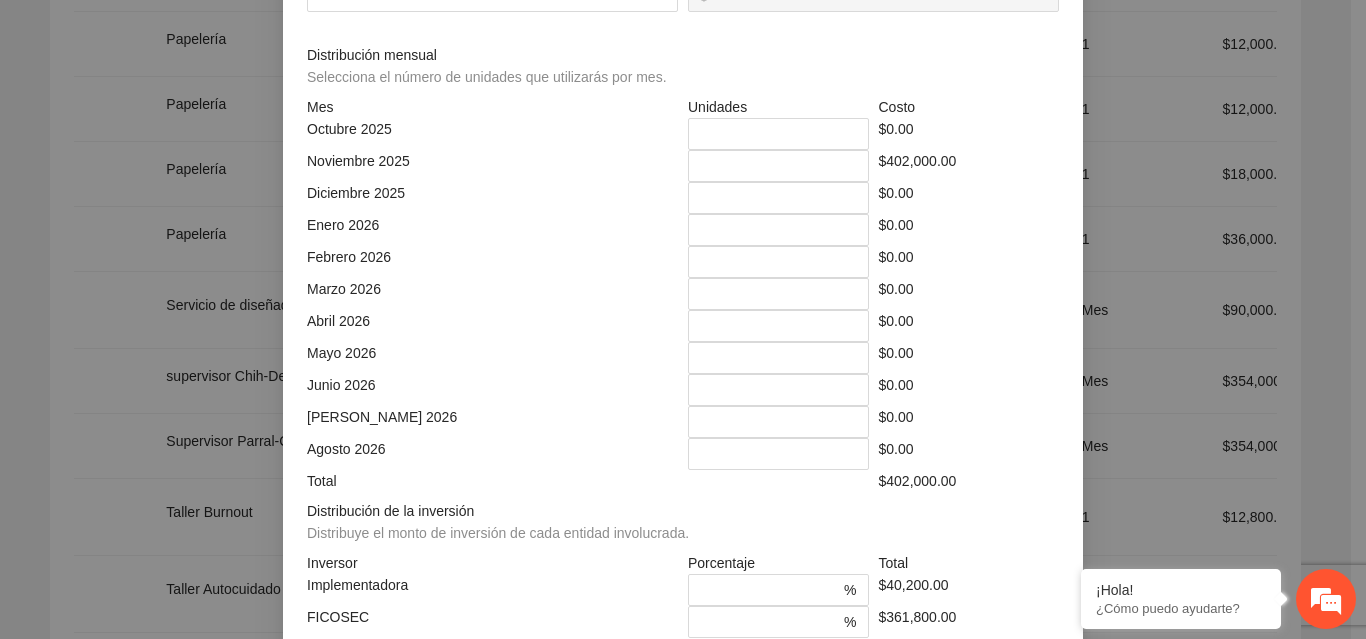 type on "**********" 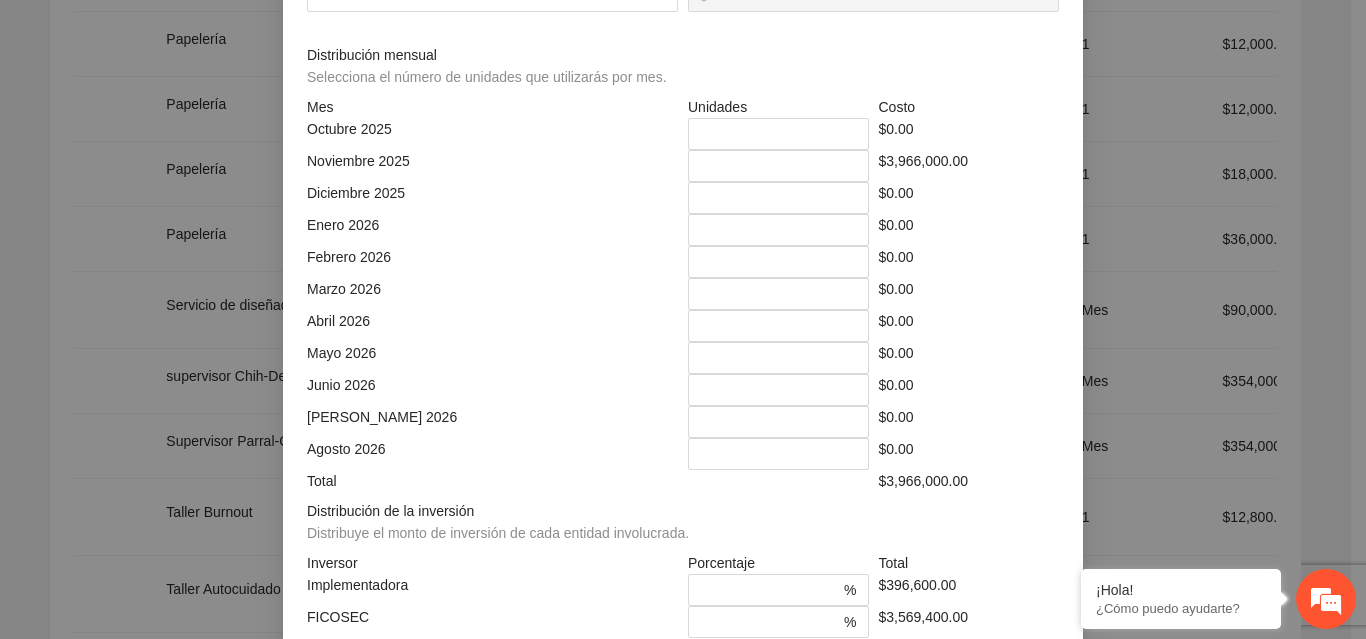 type on "**********" 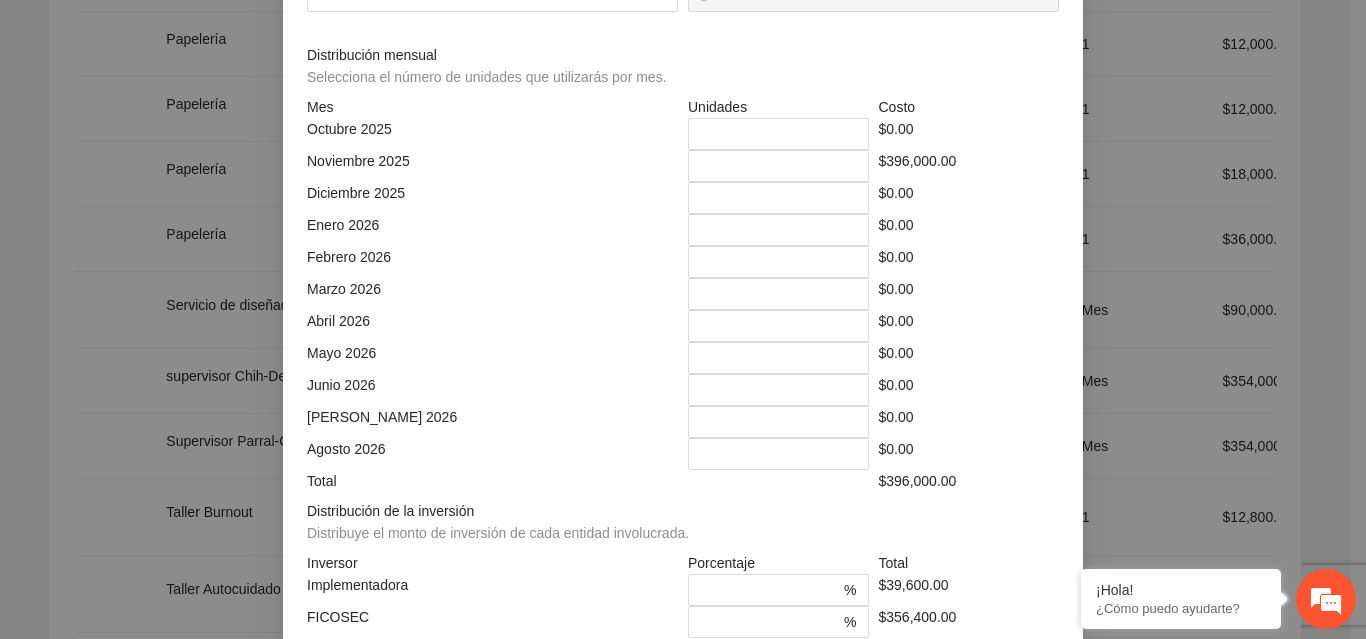 type on "*****" 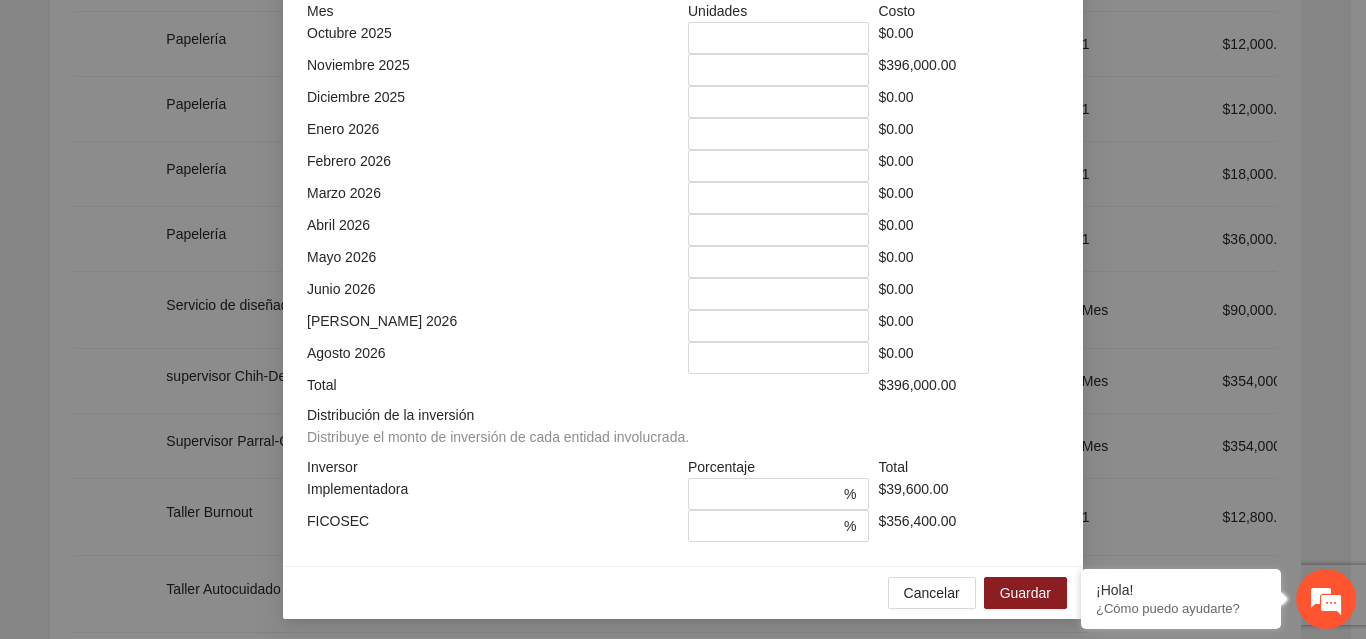 scroll, scrollTop: 539, scrollLeft: 0, axis: vertical 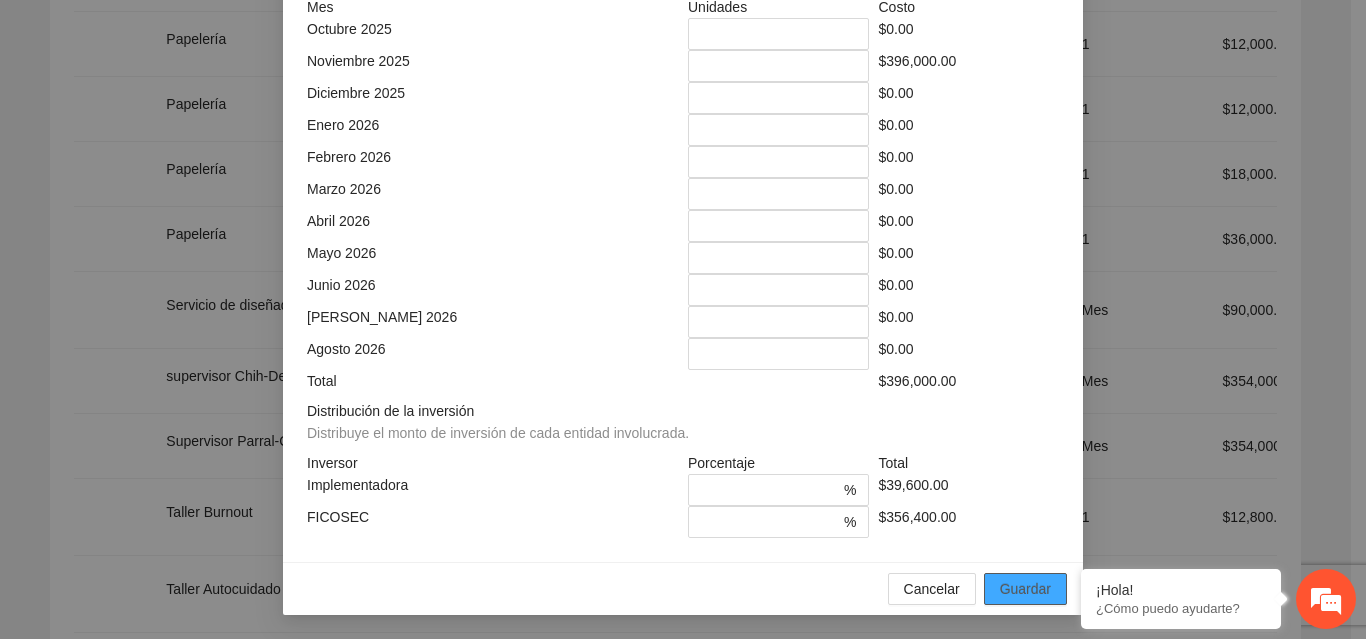 click on "Guardar" at bounding box center [1025, 589] 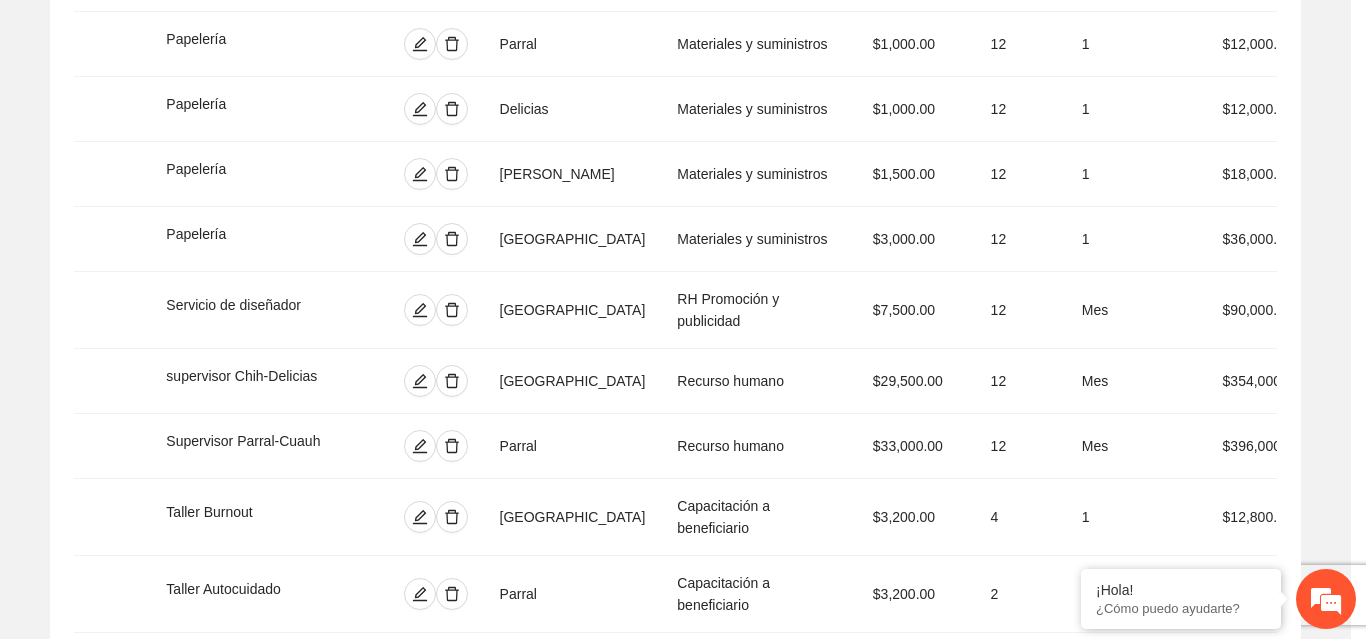 scroll, scrollTop: 439, scrollLeft: 0, axis: vertical 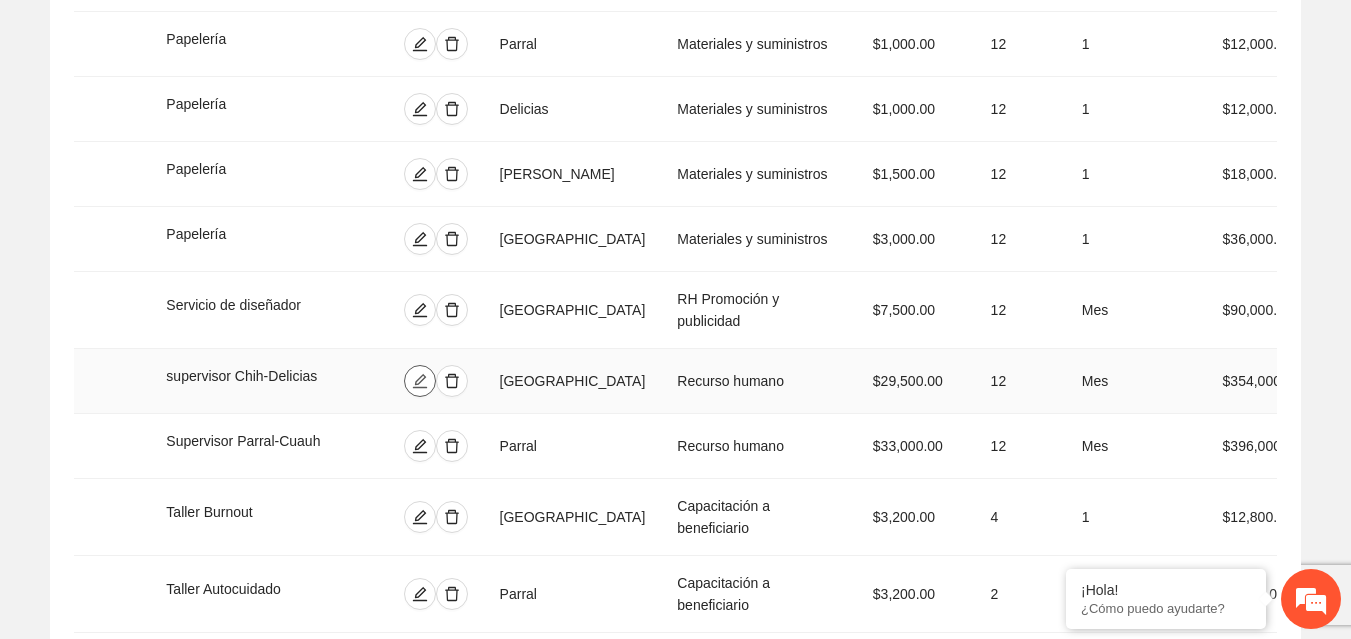 click 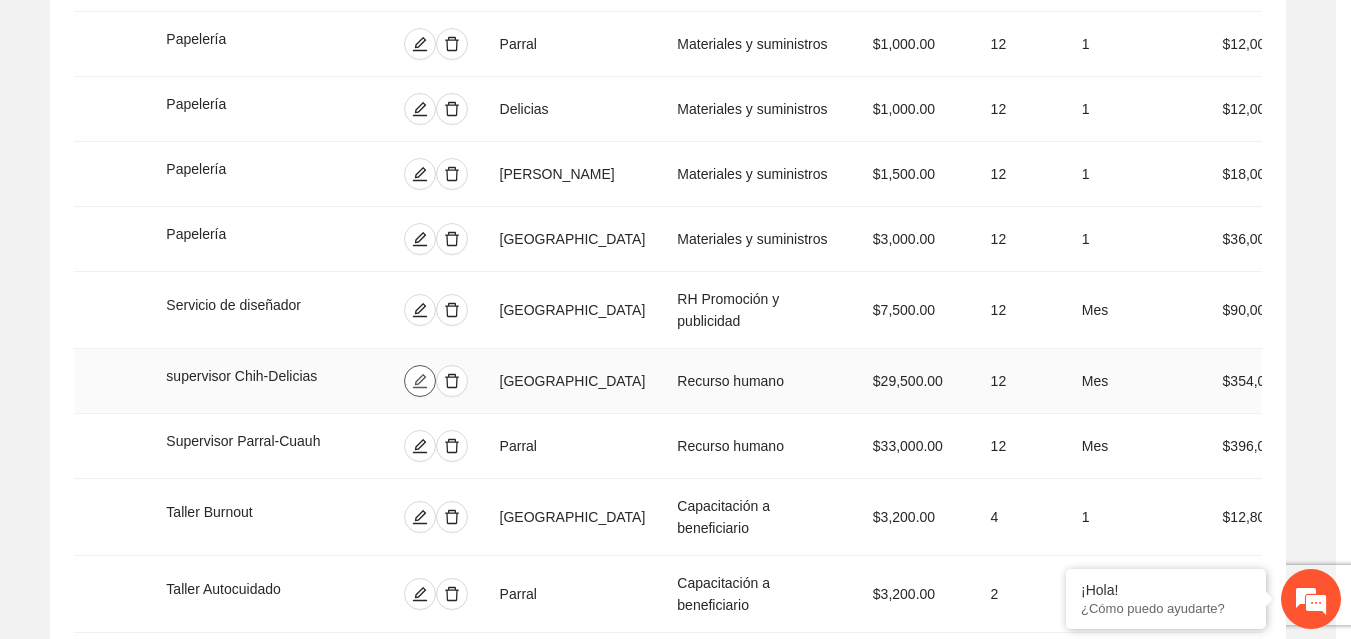type on "**********" 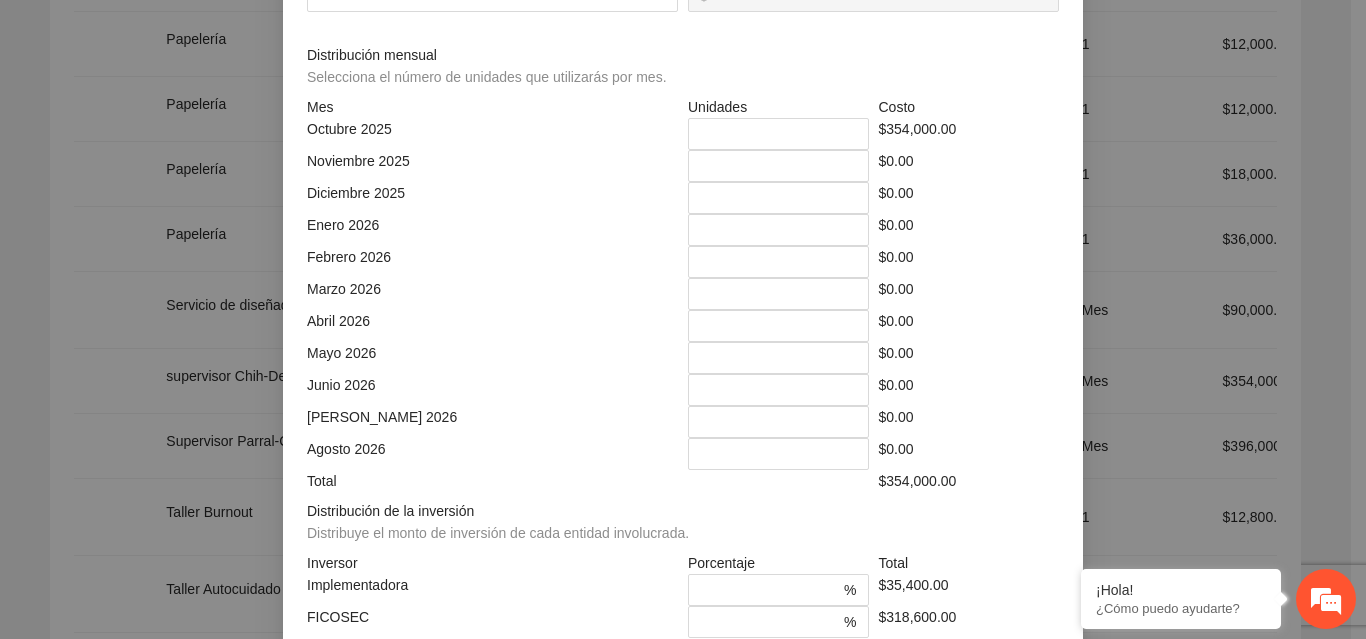 drag, startPoint x: 725, startPoint y: 368, endPoint x: 697, endPoint y: 367, distance: 28.01785 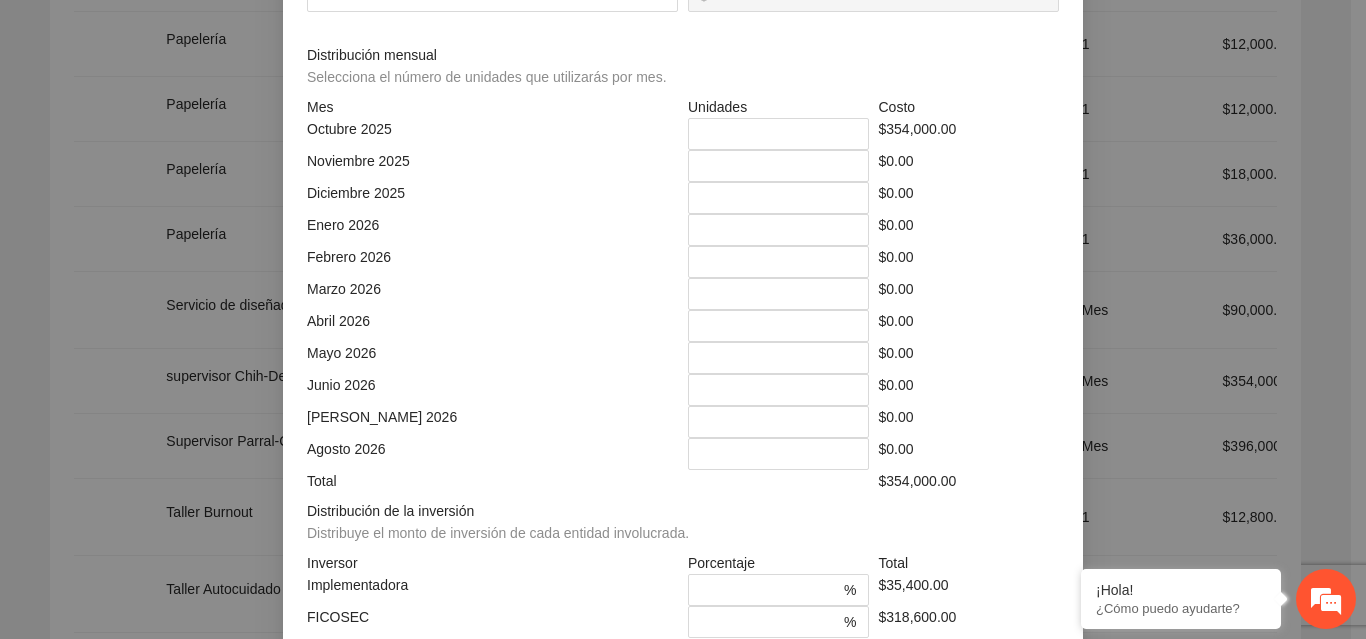 type on "*********" 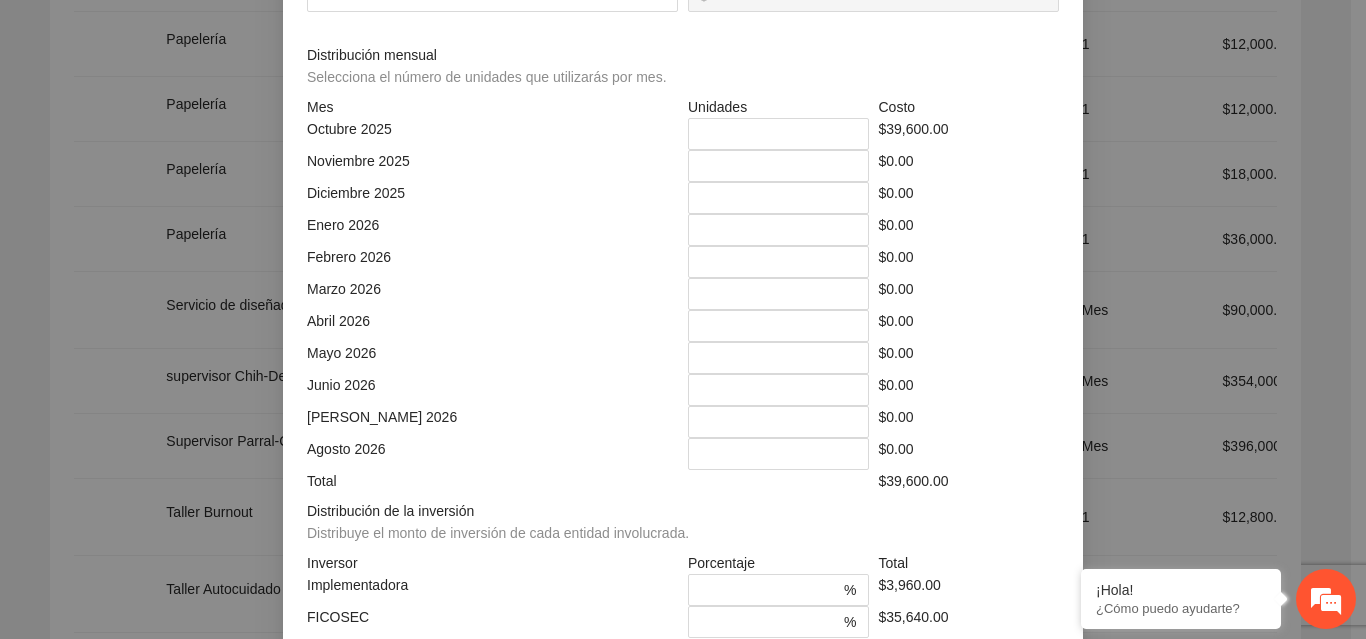type on "**********" 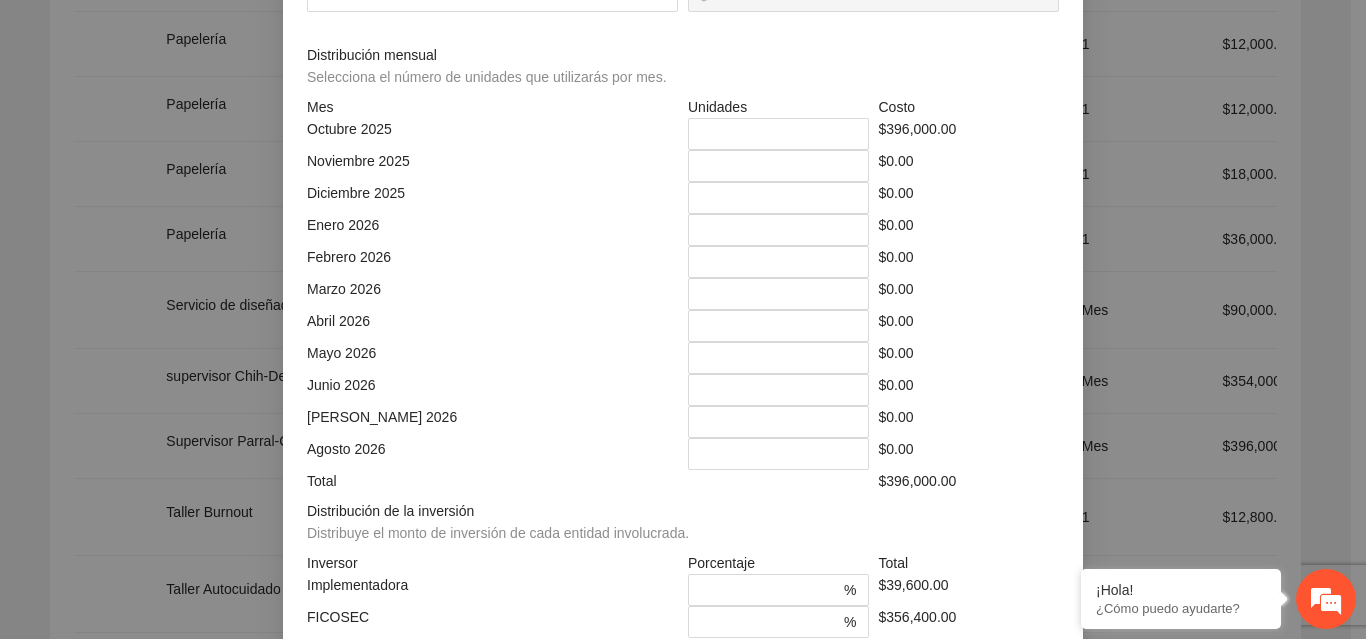 type on "*****" 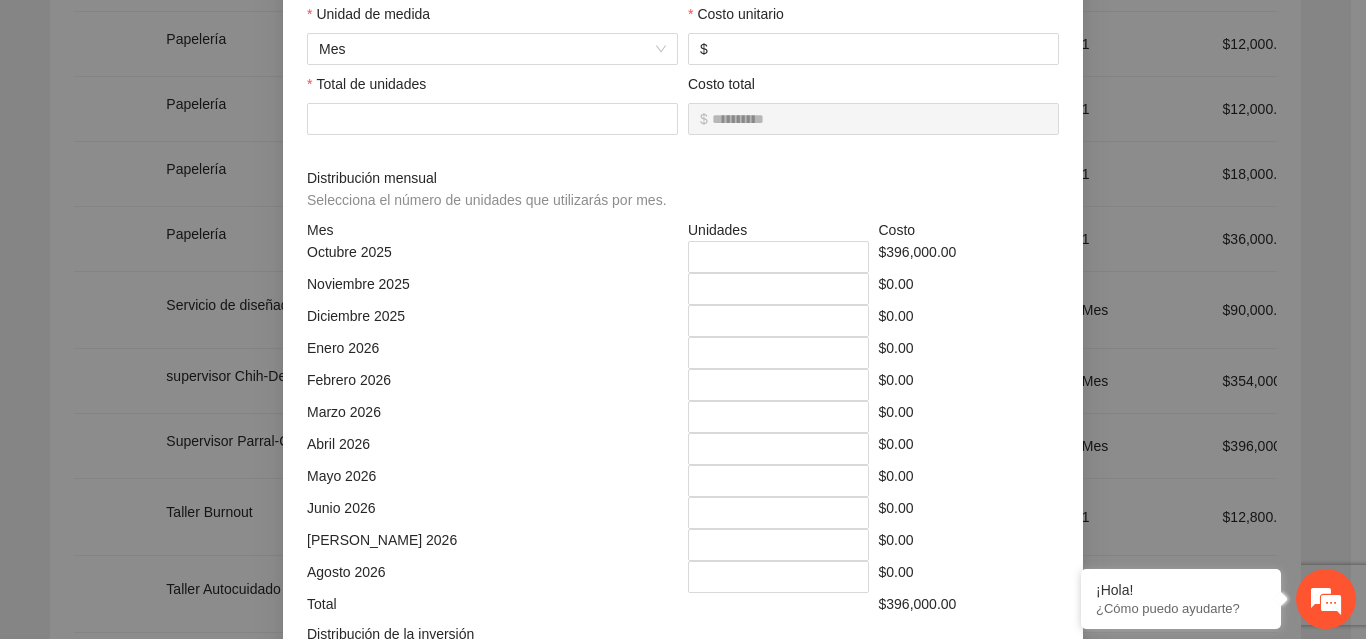 scroll, scrollTop: 539, scrollLeft: 0, axis: vertical 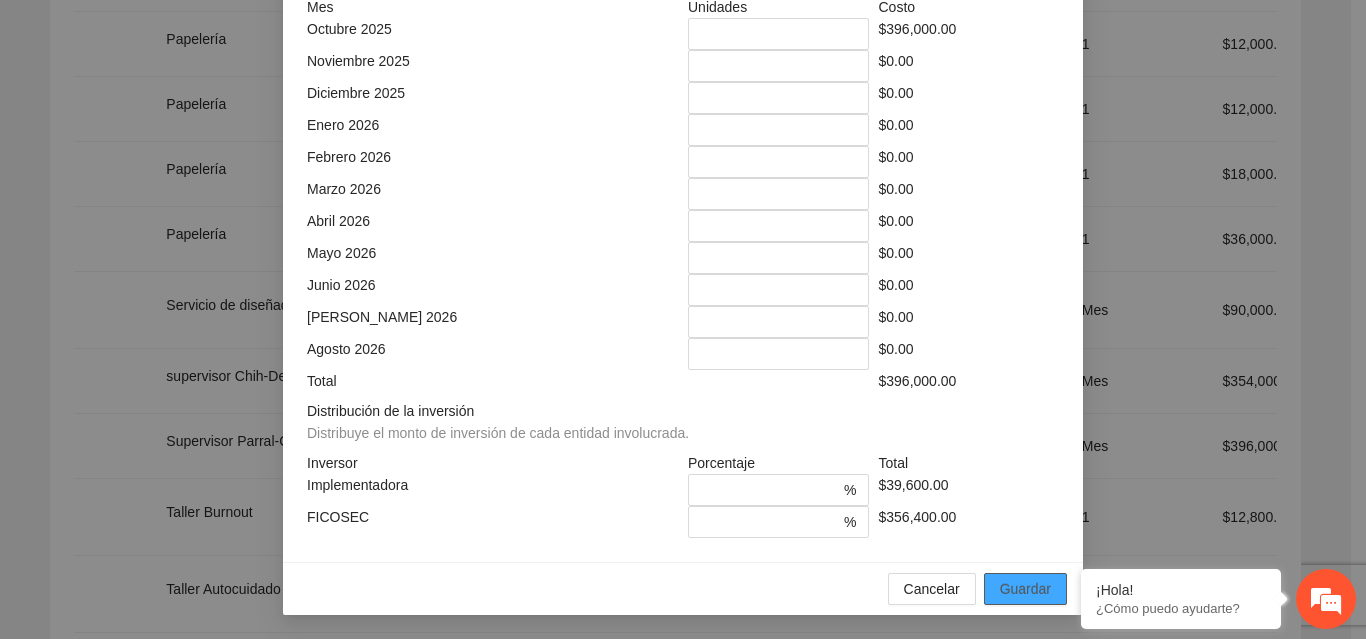 click on "Guardar" at bounding box center (1025, 589) 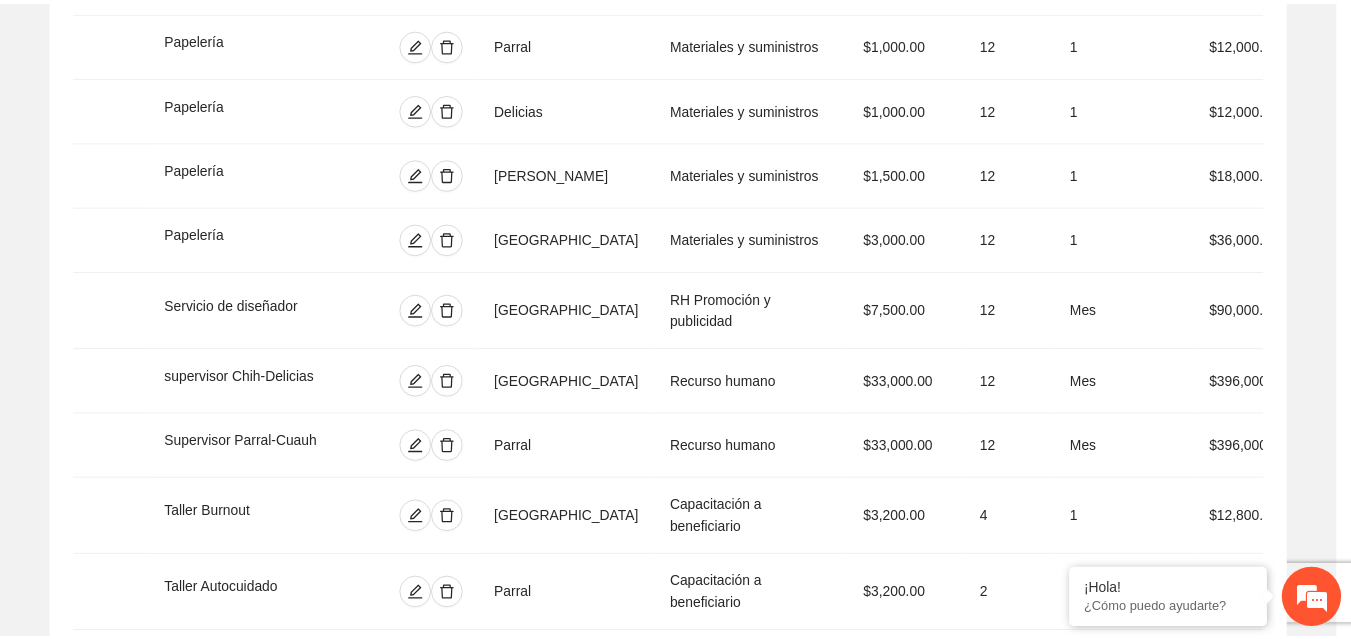 scroll, scrollTop: 439, scrollLeft: 0, axis: vertical 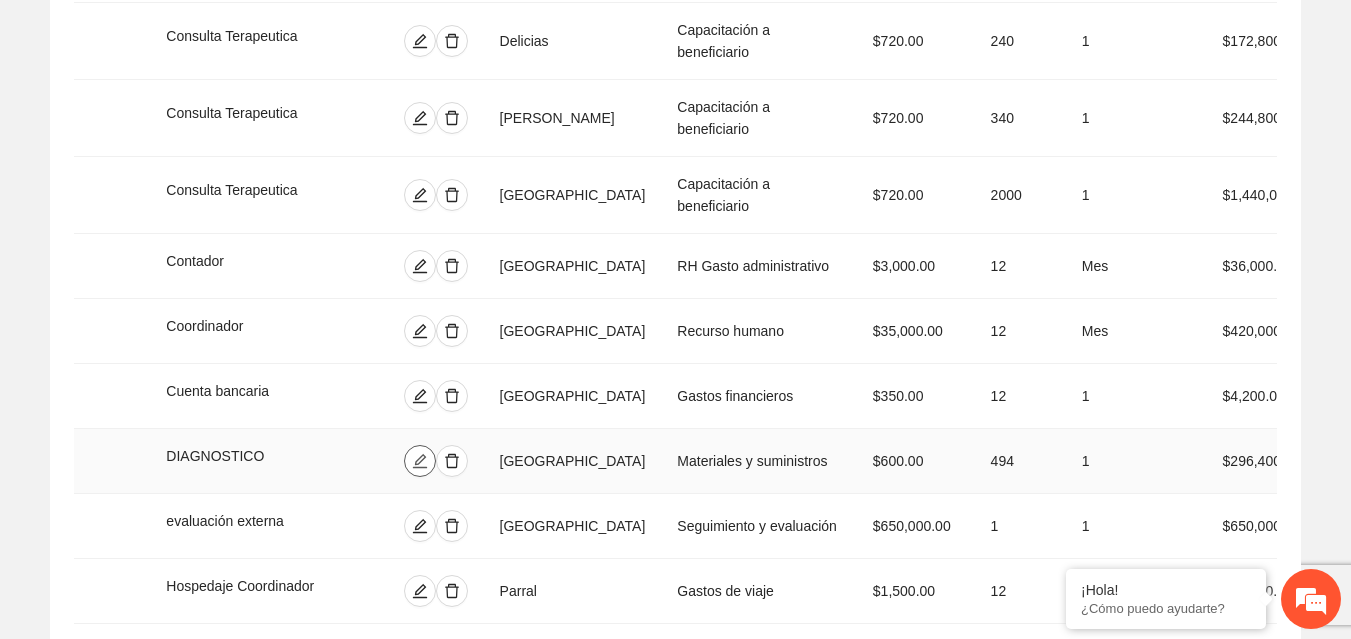 click 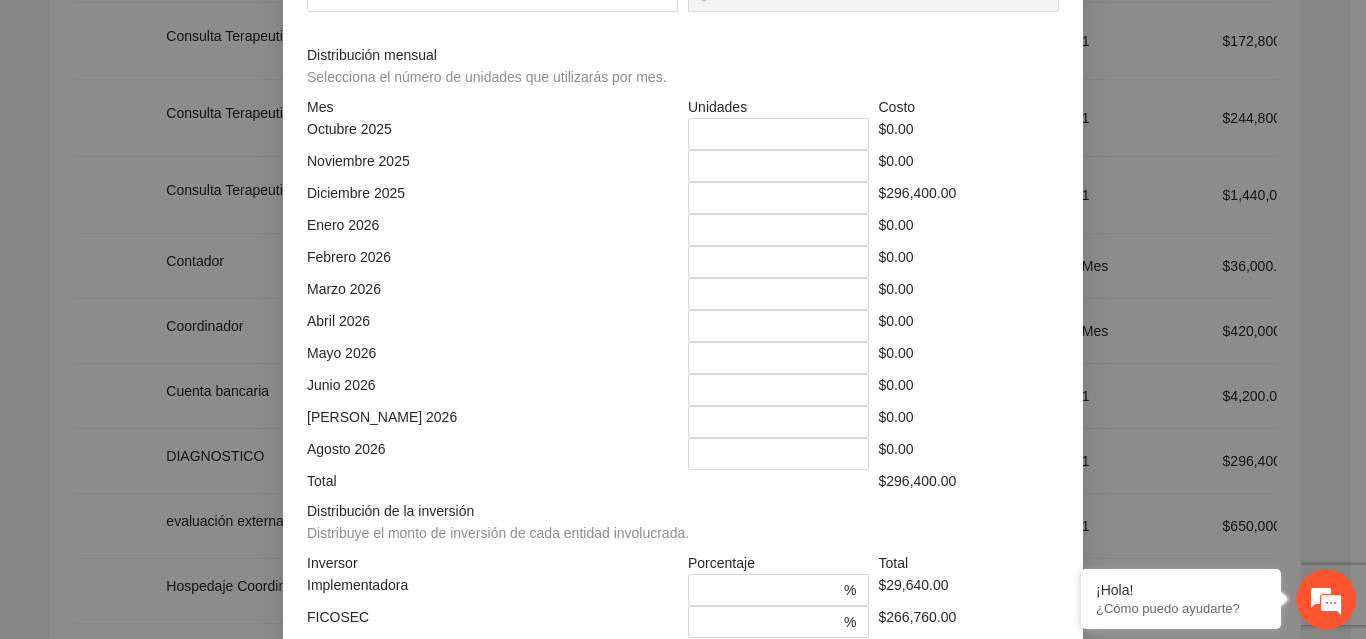 drag, startPoint x: 744, startPoint y: 363, endPoint x: 692, endPoint y: 363, distance: 52 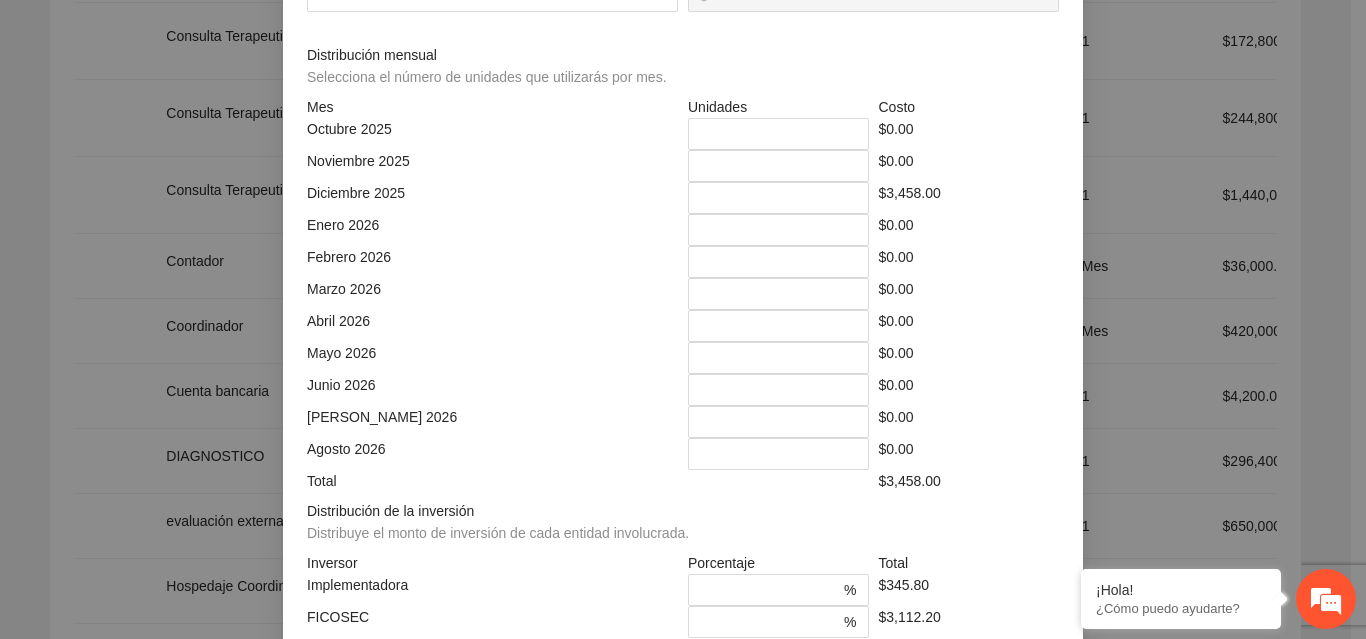 type on "*********" 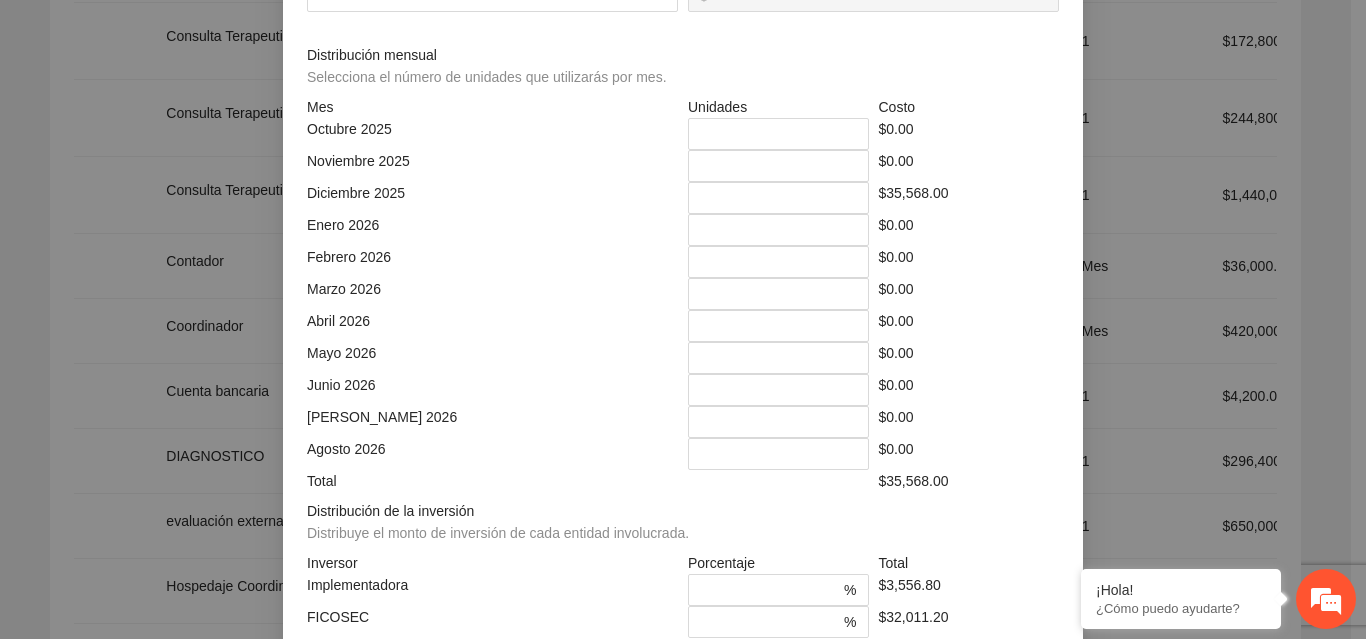 type on "**********" 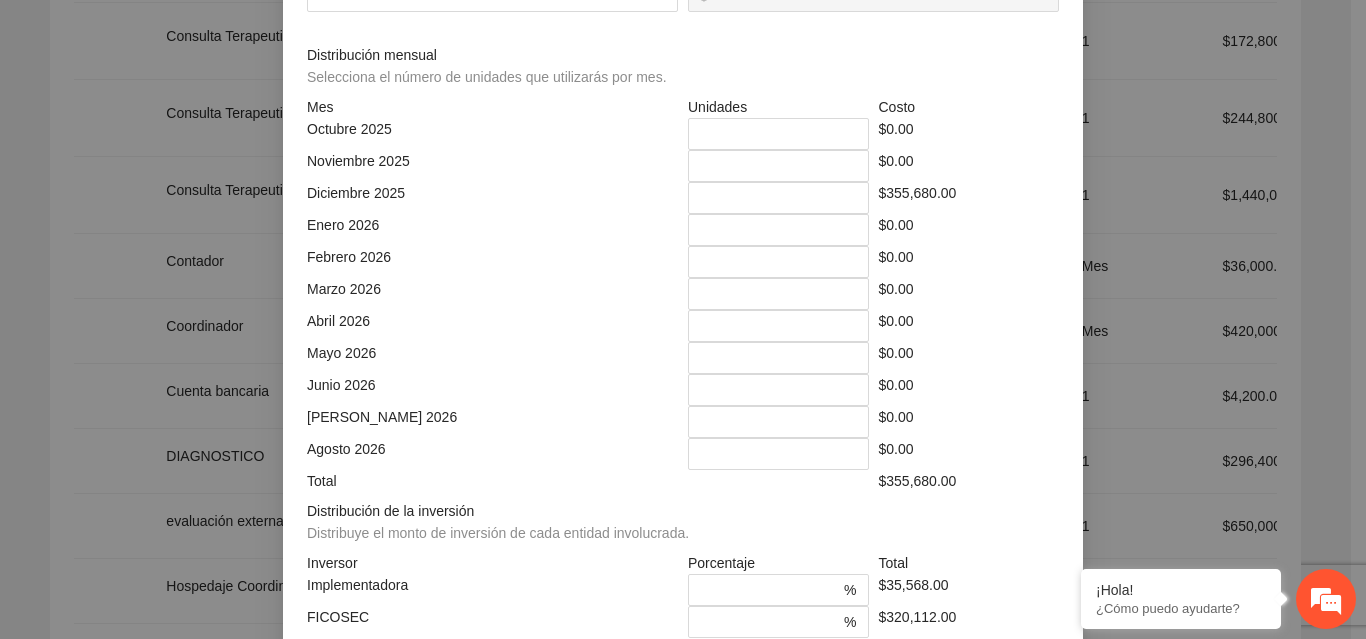 type on "***" 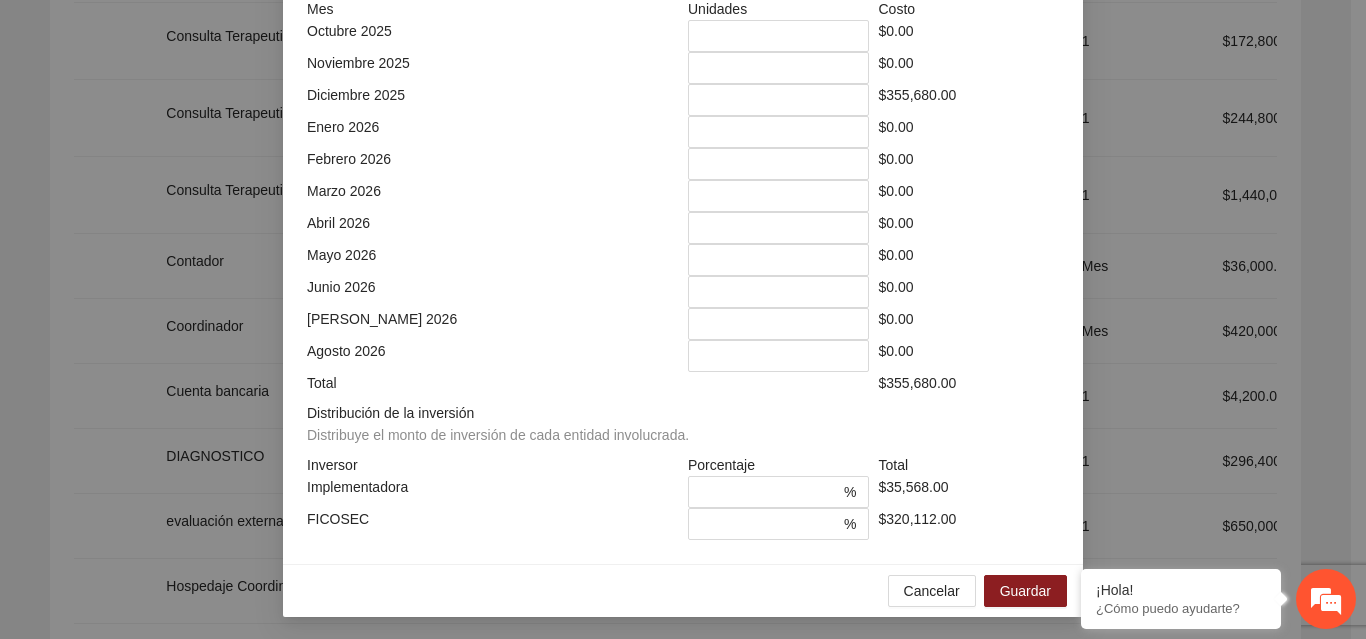 scroll, scrollTop: 539, scrollLeft: 0, axis: vertical 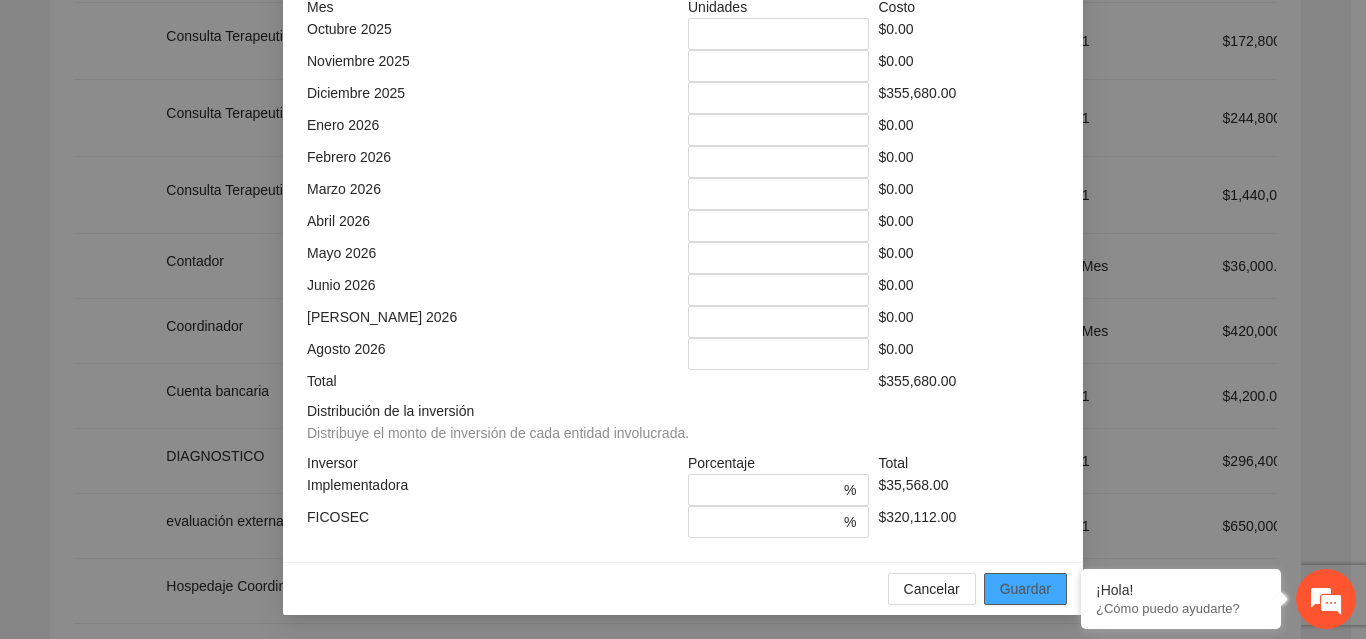 click on "Guardar" at bounding box center (1025, 589) 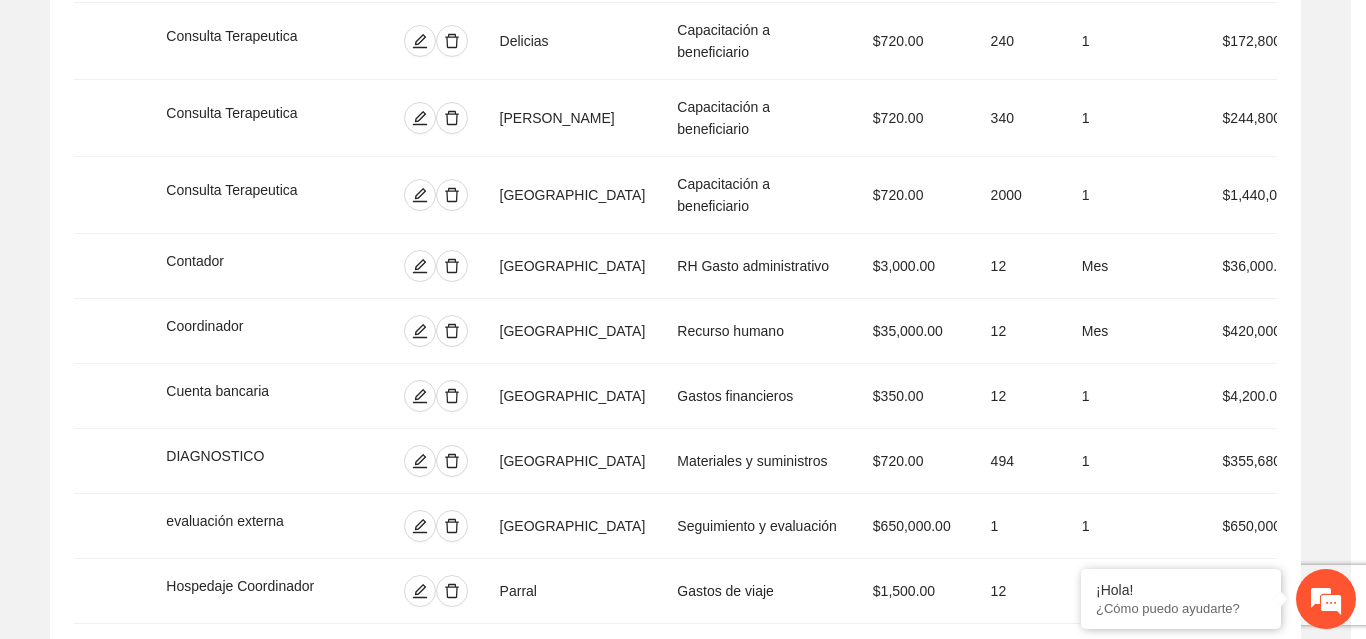 scroll, scrollTop: 439, scrollLeft: 0, axis: vertical 